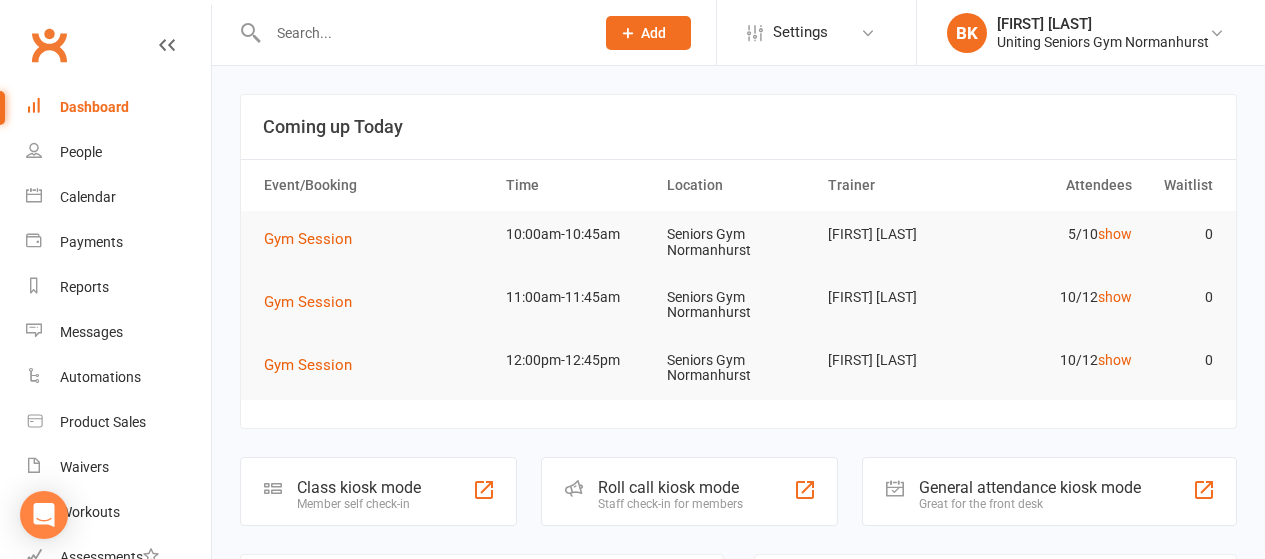 scroll, scrollTop: 0, scrollLeft: 0, axis: both 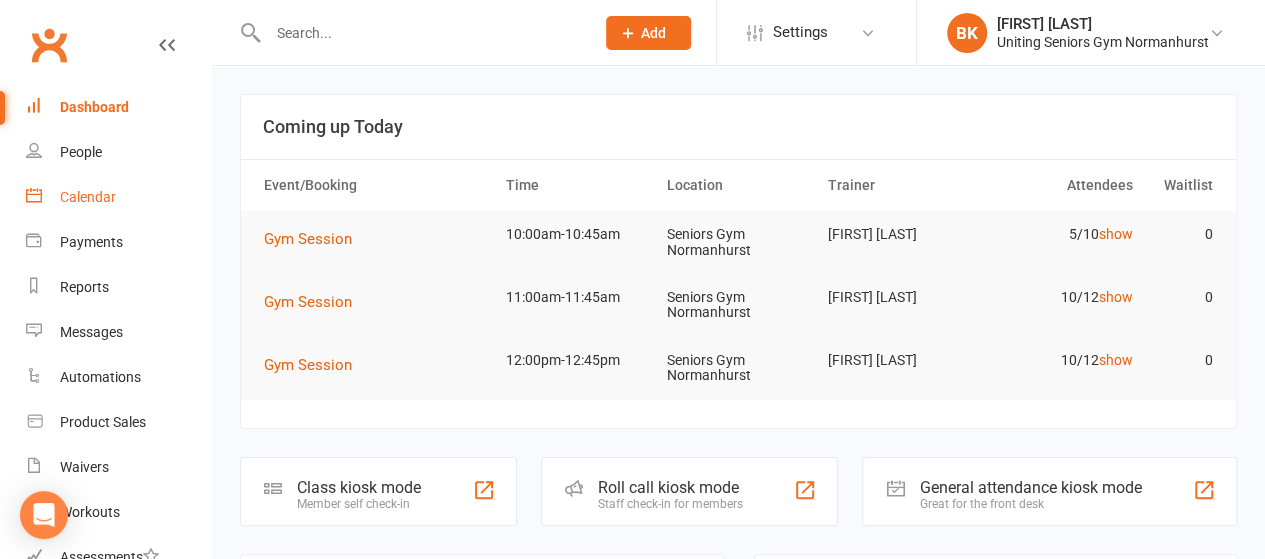 click on "Calendar" at bounding box center (118, 197) 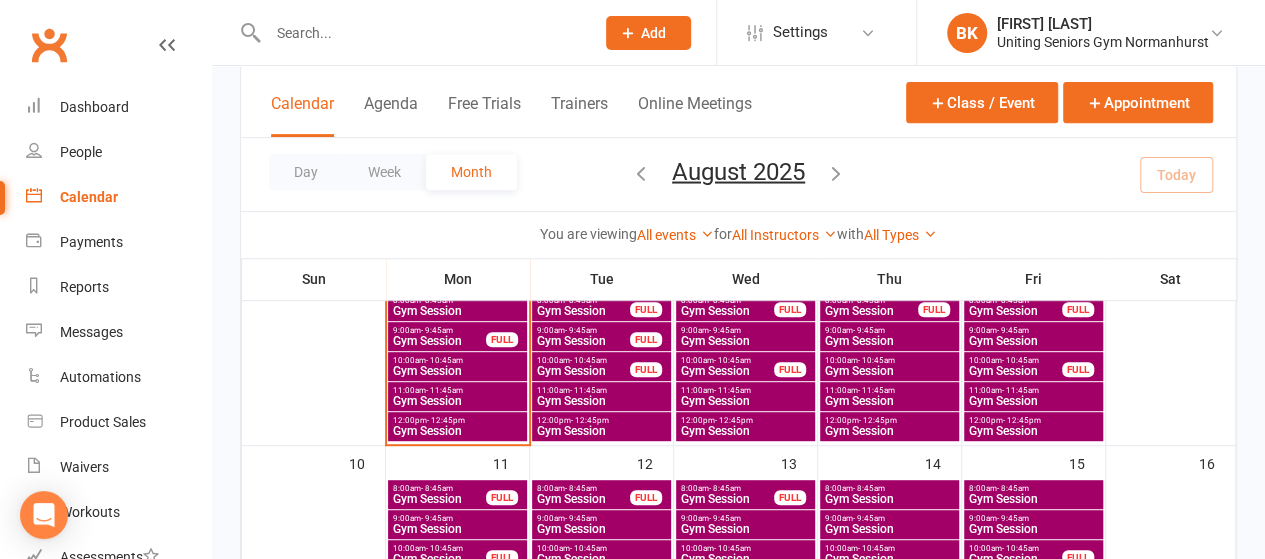 scroll, scrollTop: 348, scrollLeft: 0, axis: vertical 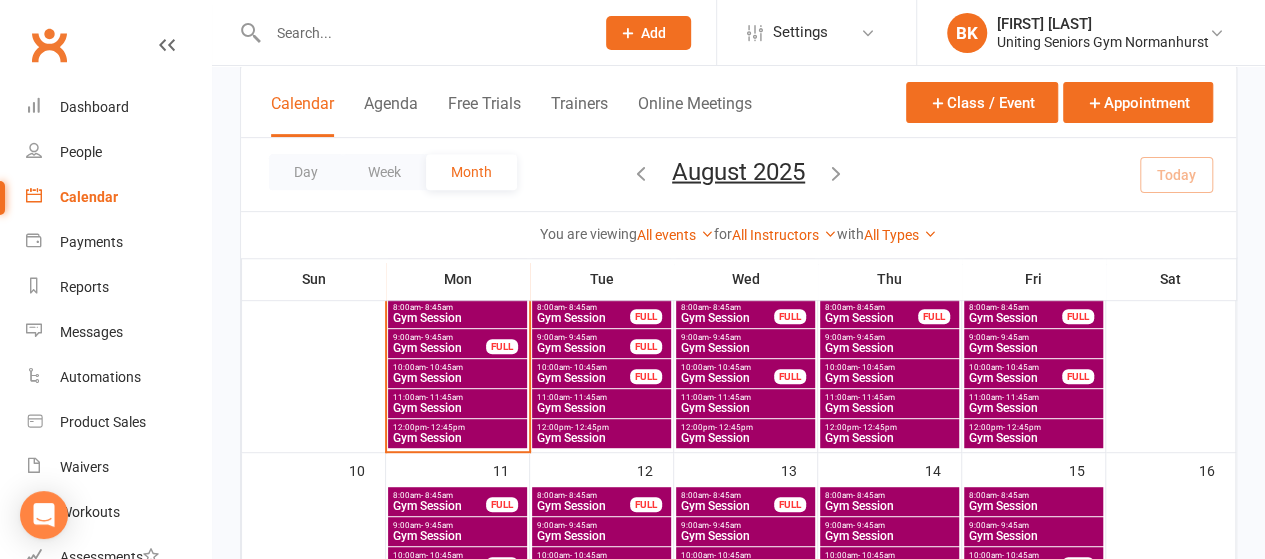 click on "Gym Session" at bounding box center (889, 408) 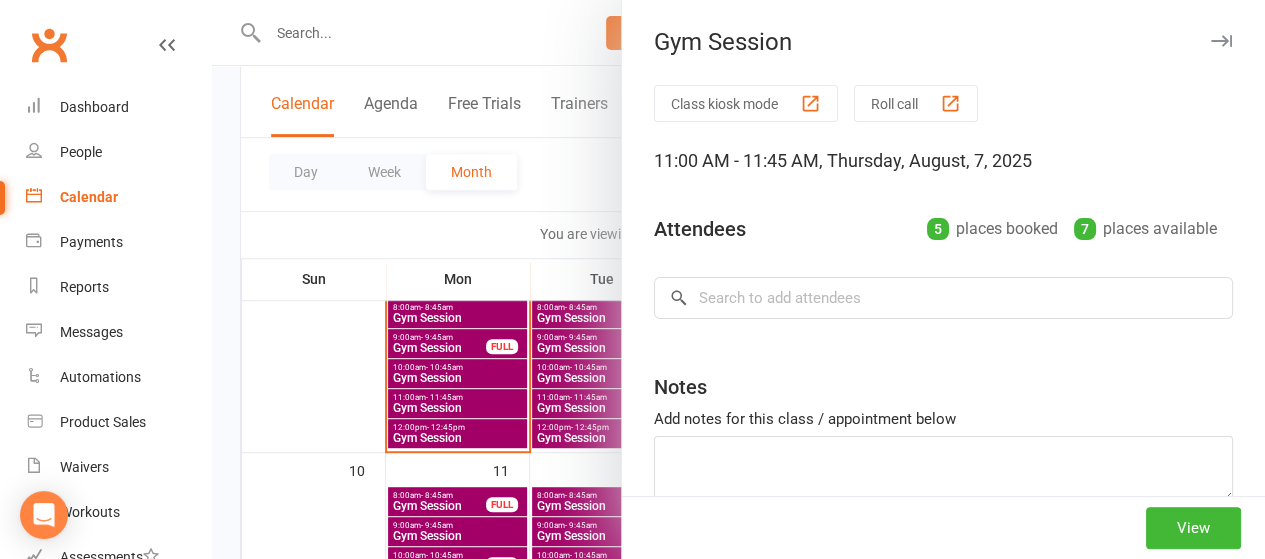 click at bounding box center [738, 279] 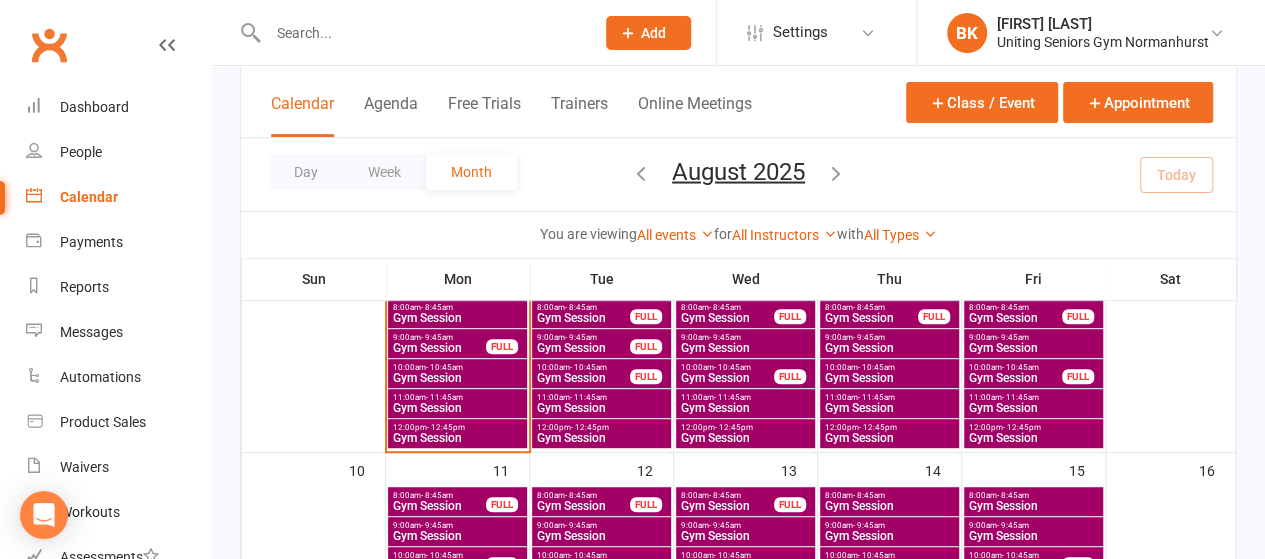 click on "Gym Session" at bounding box center [889, 408] 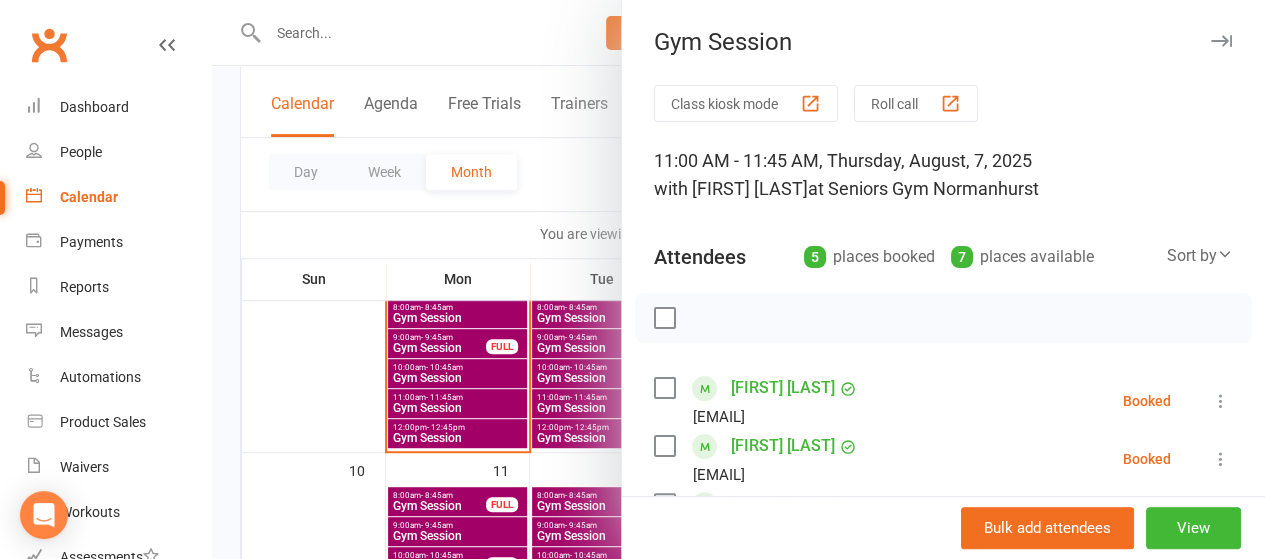 scroll, scrollTop: 288, scrollLeft: 0, axis: vertical 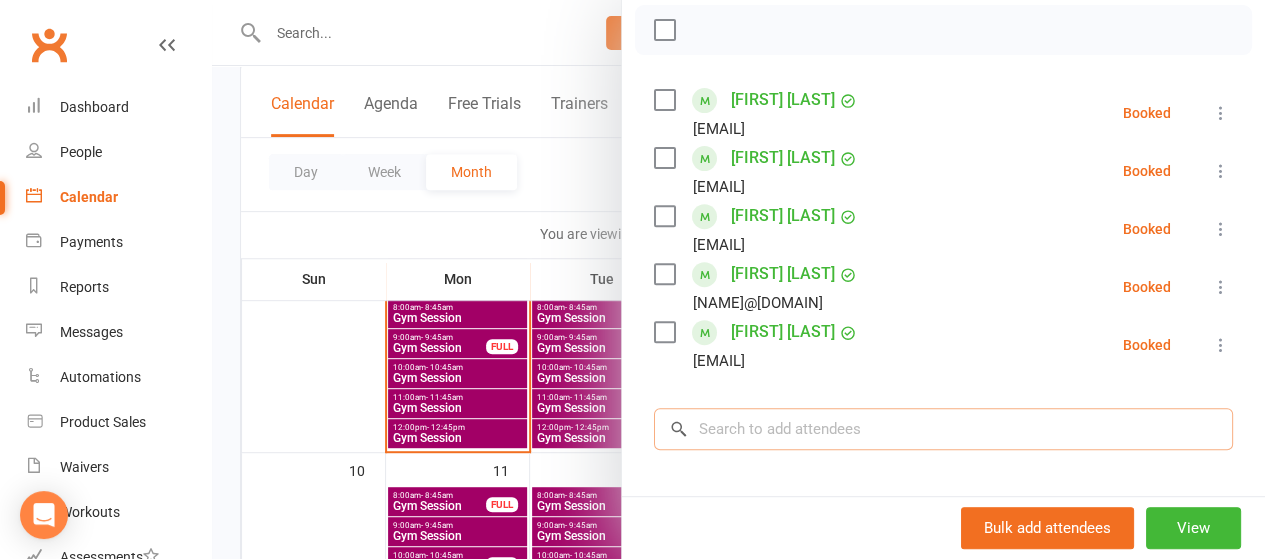 click at bounding box center [943, 429] 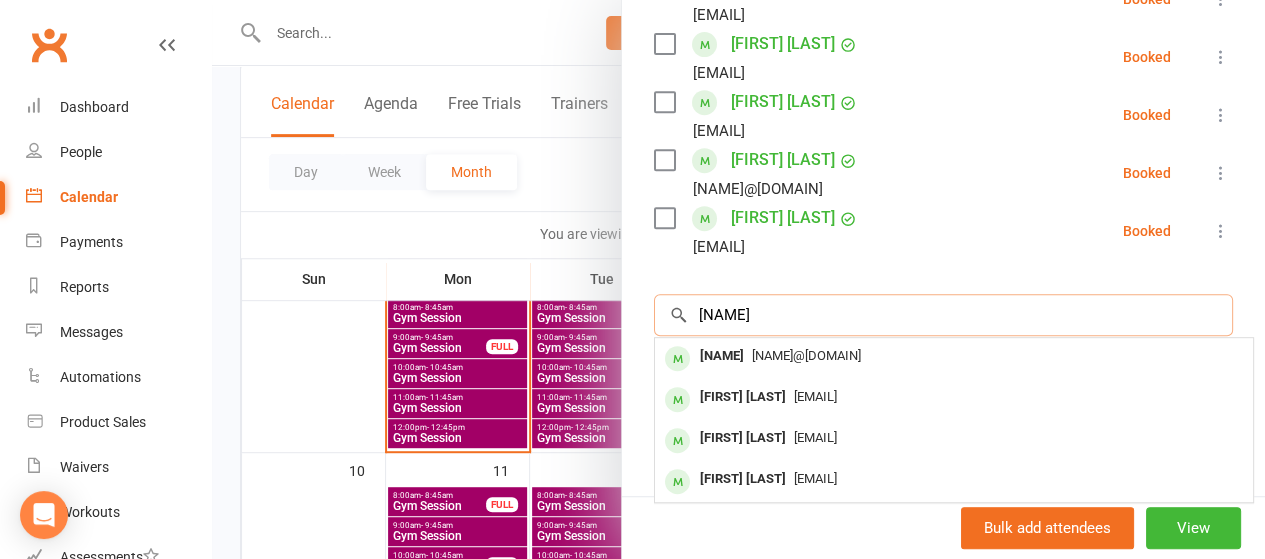 scroll, scrollTop: 402, scrollLeft: 0, axis: vertical 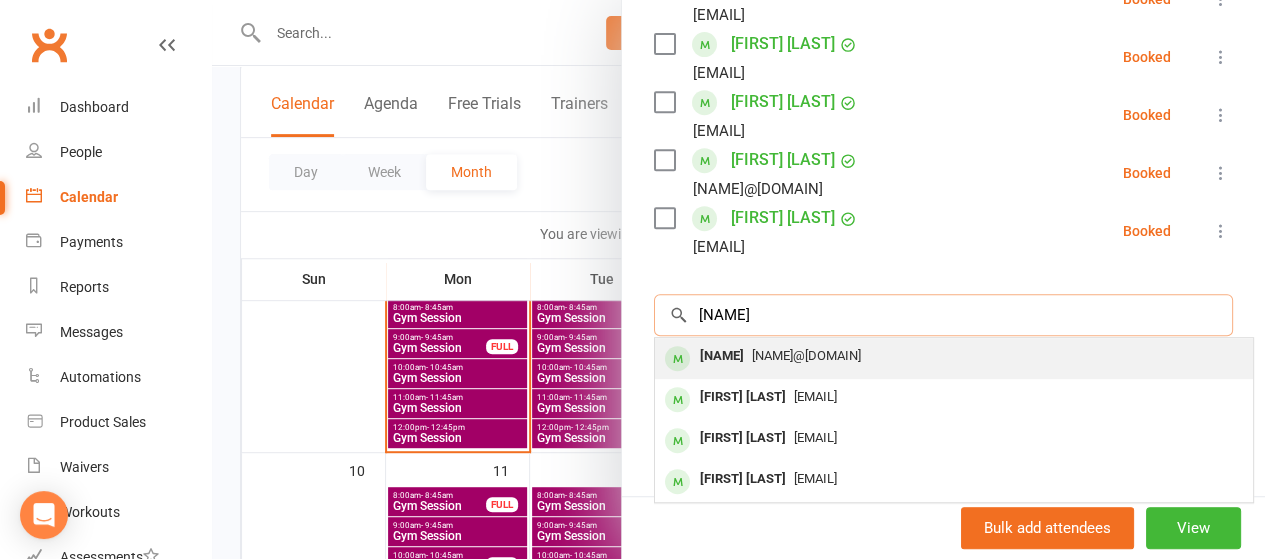 type on "[NAME]" 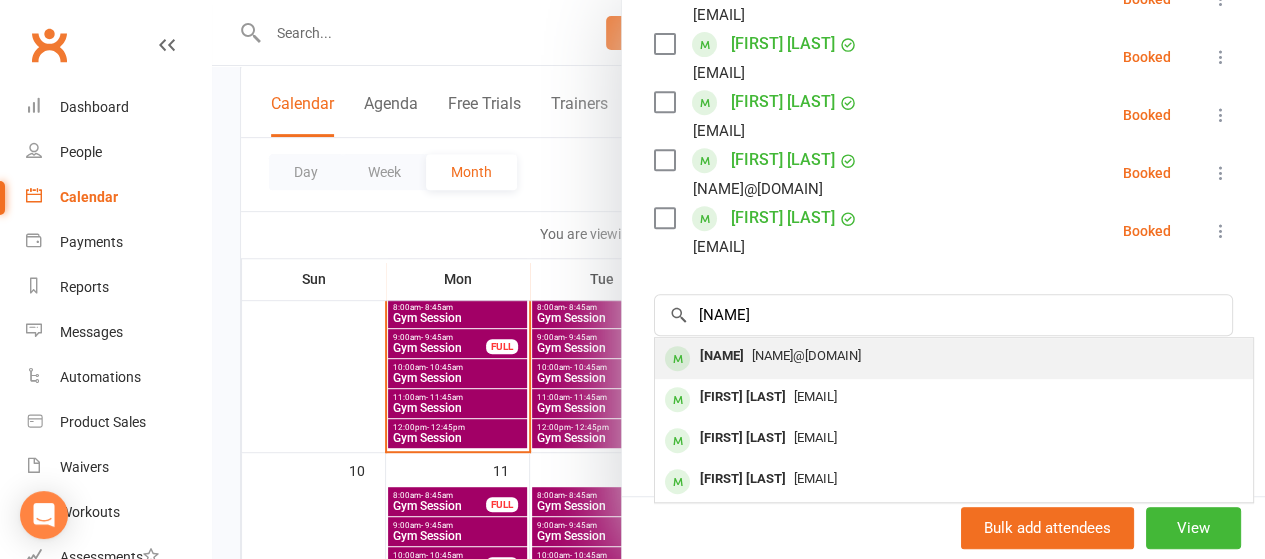 click on "[NAME]@[DOMAIN]" at bounding box center [806, 355] 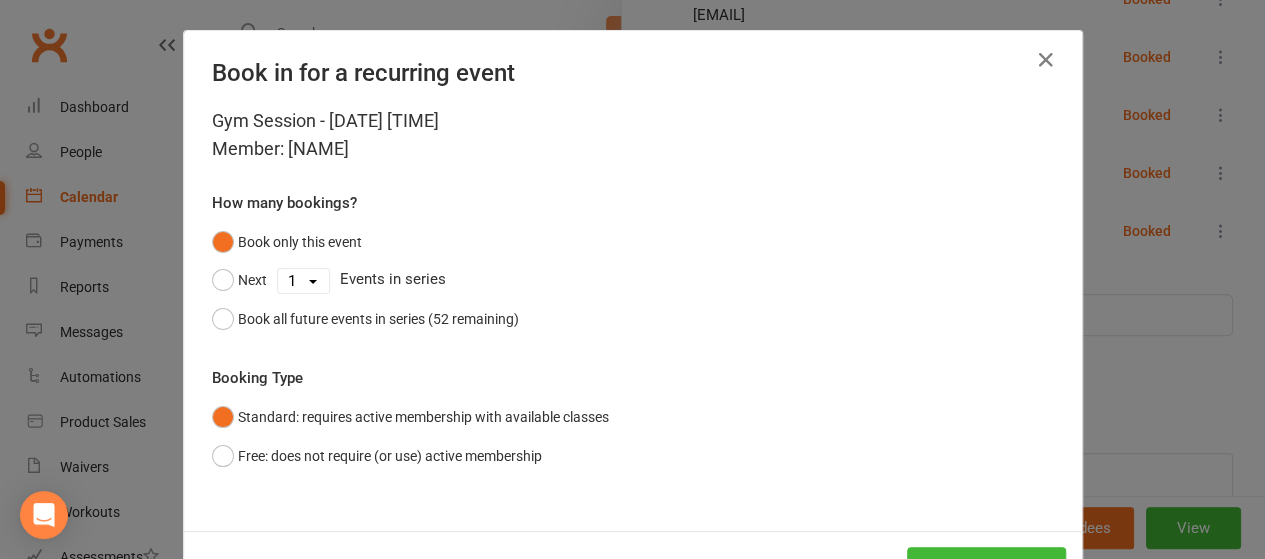 scroll, scrollTop: 74, scrollLeft: 0, axis: vertical 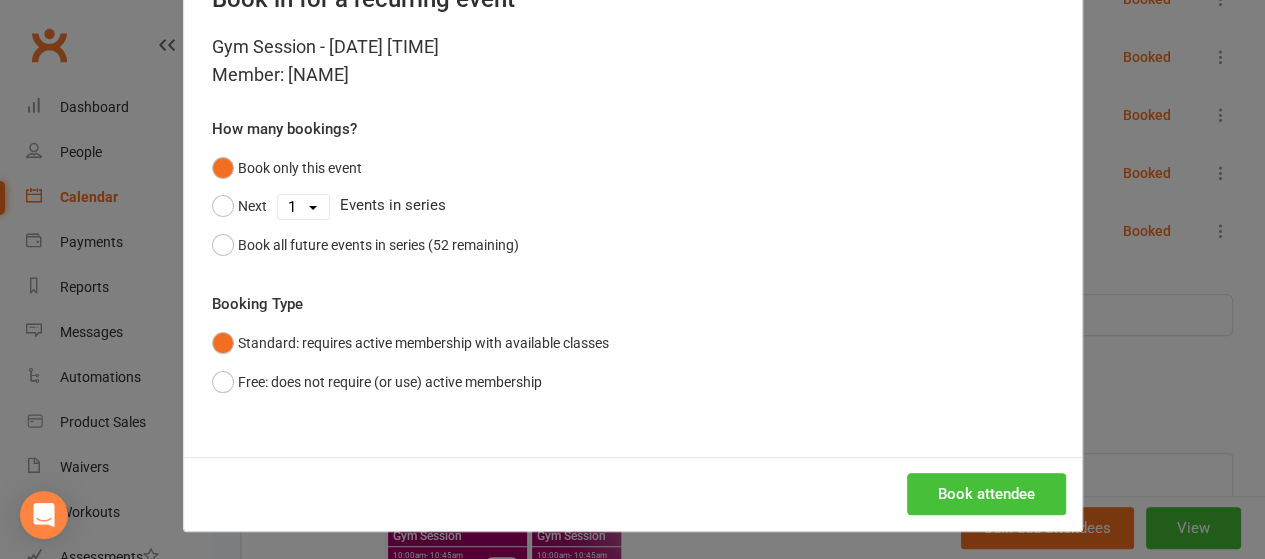 click on "Book attendee" at bounding box center [986, 494] 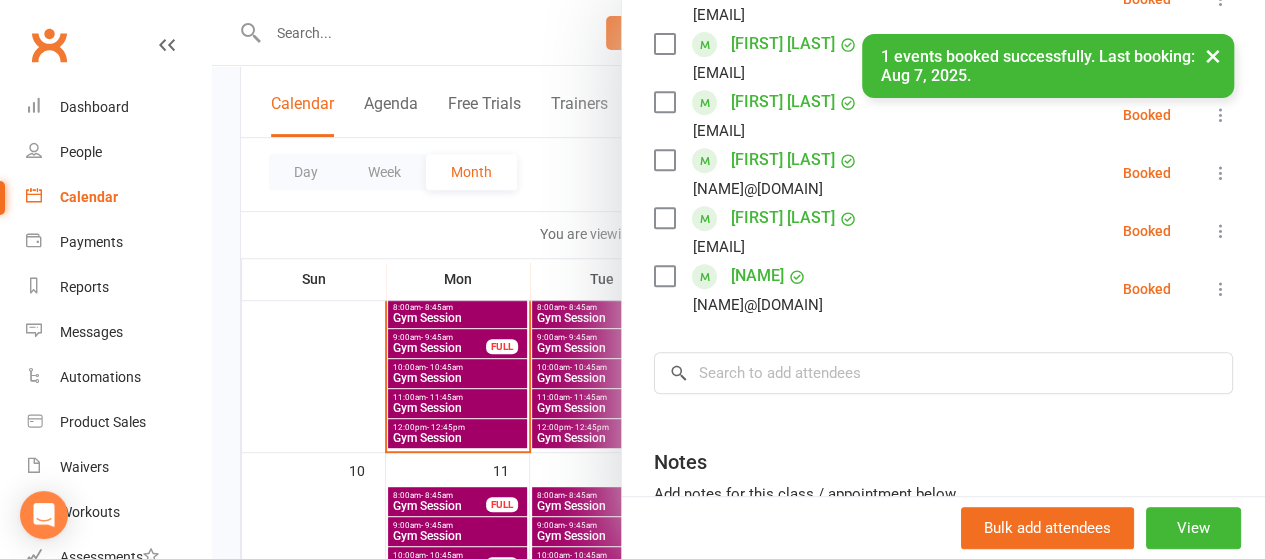 click on "[NAME]" at bounding box center (757, 276) 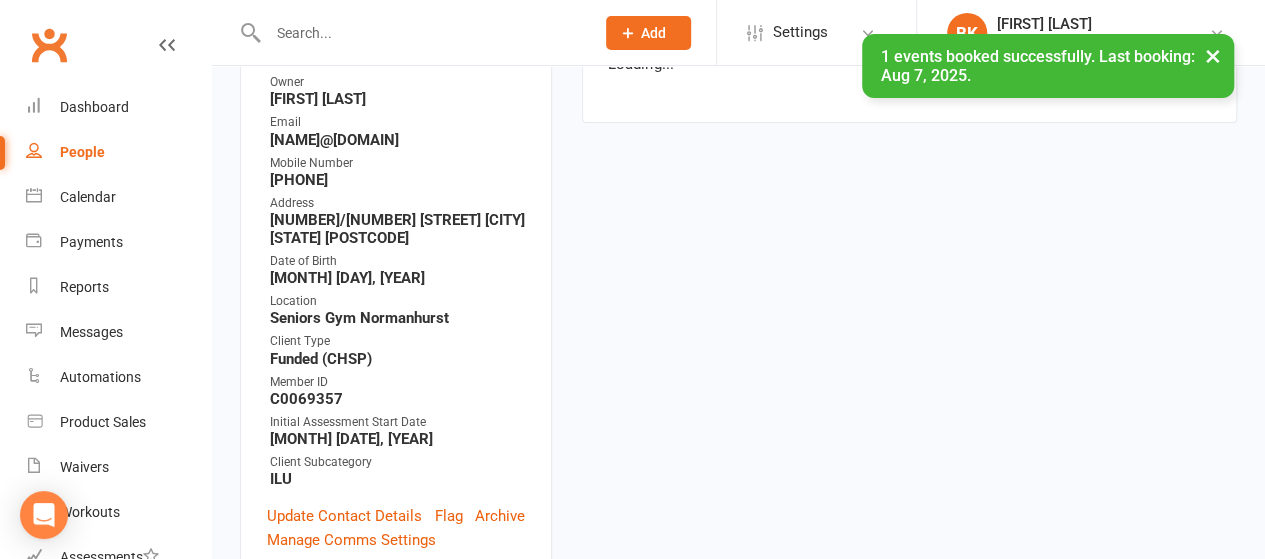 scroll, scrollTop: 0, scrollLeft: 0, axis: both 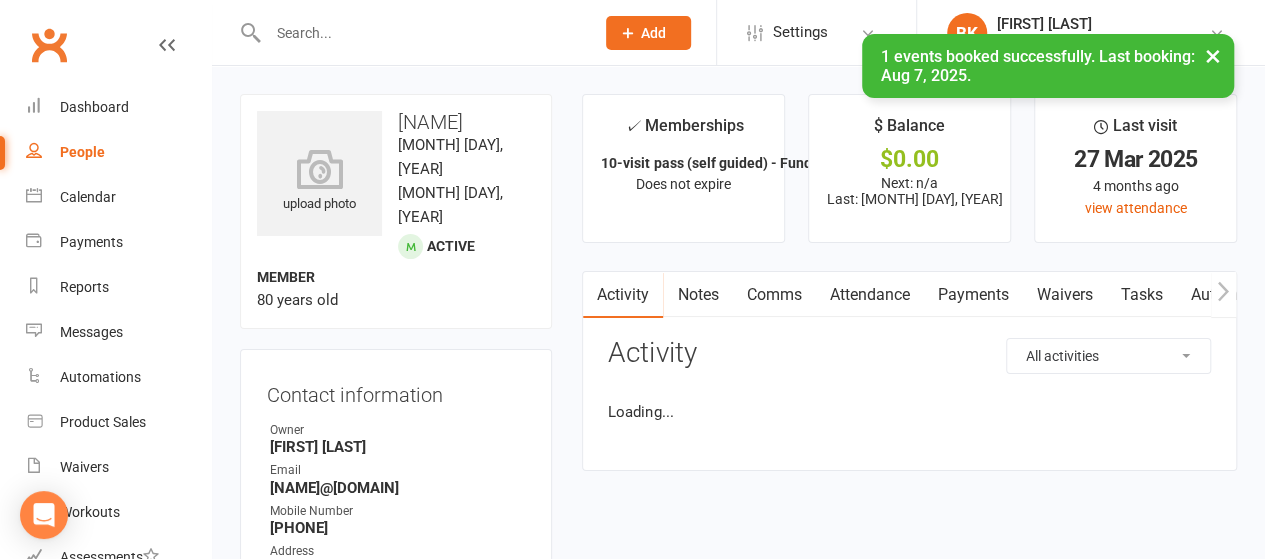 click on "×" at bounding box center (1213, 55) 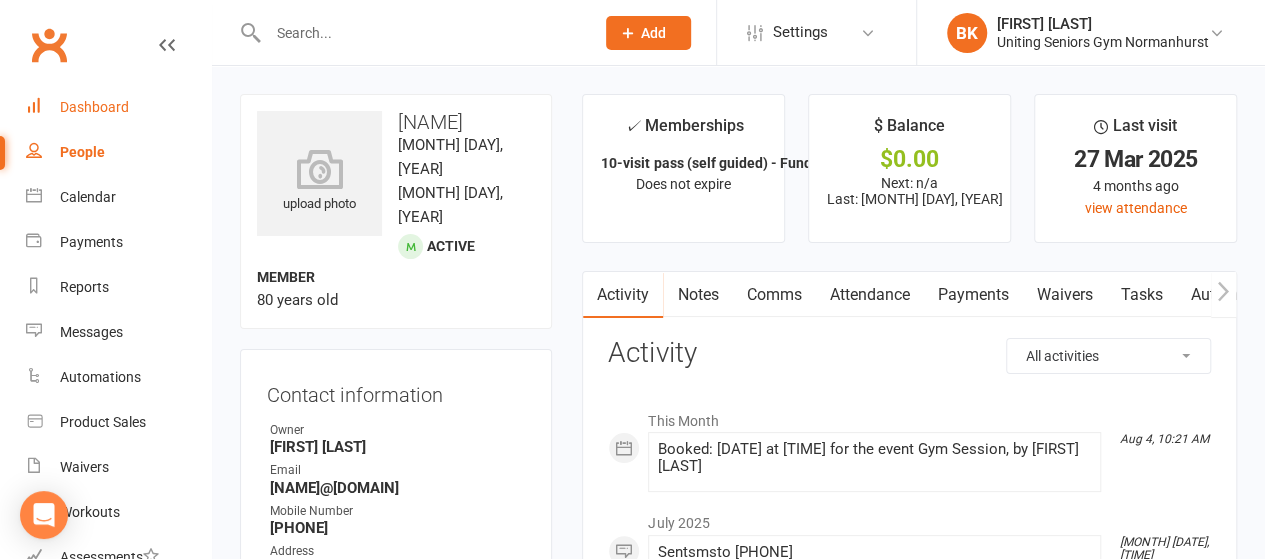 click on "Dashboard" at bounding box center [118, 107] 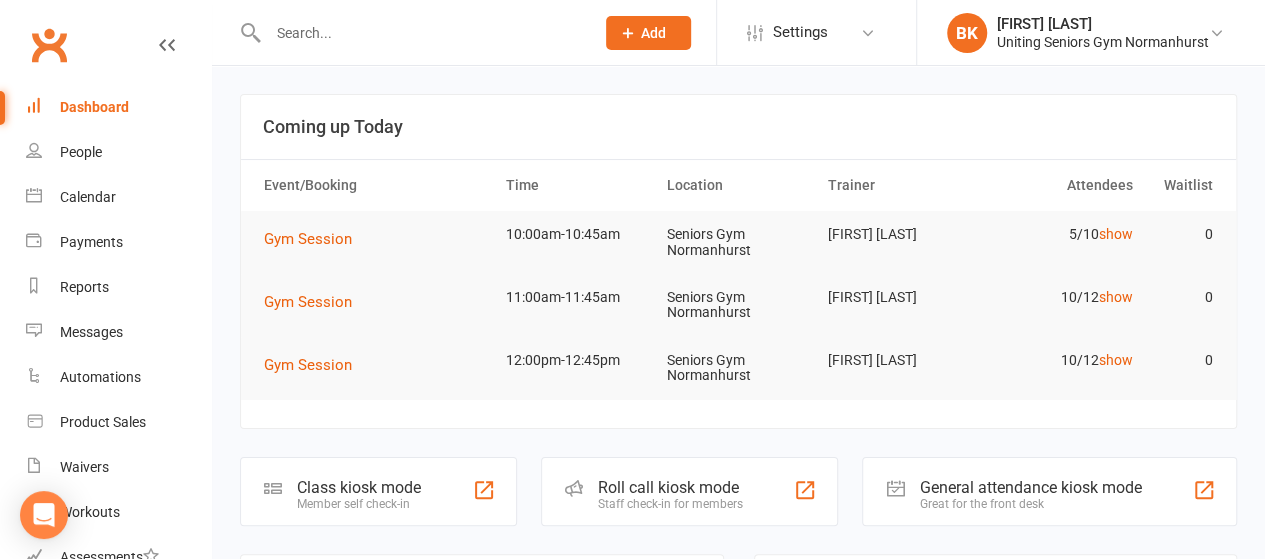 click at bounding box center (421, 33) 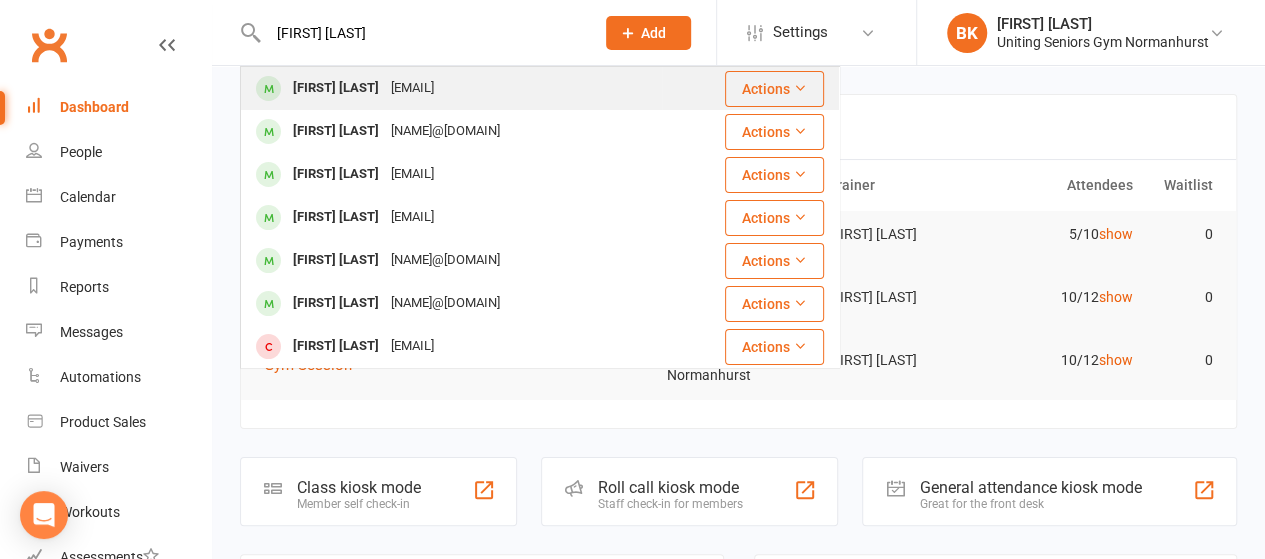 type on "[FIRST] [LAST]" 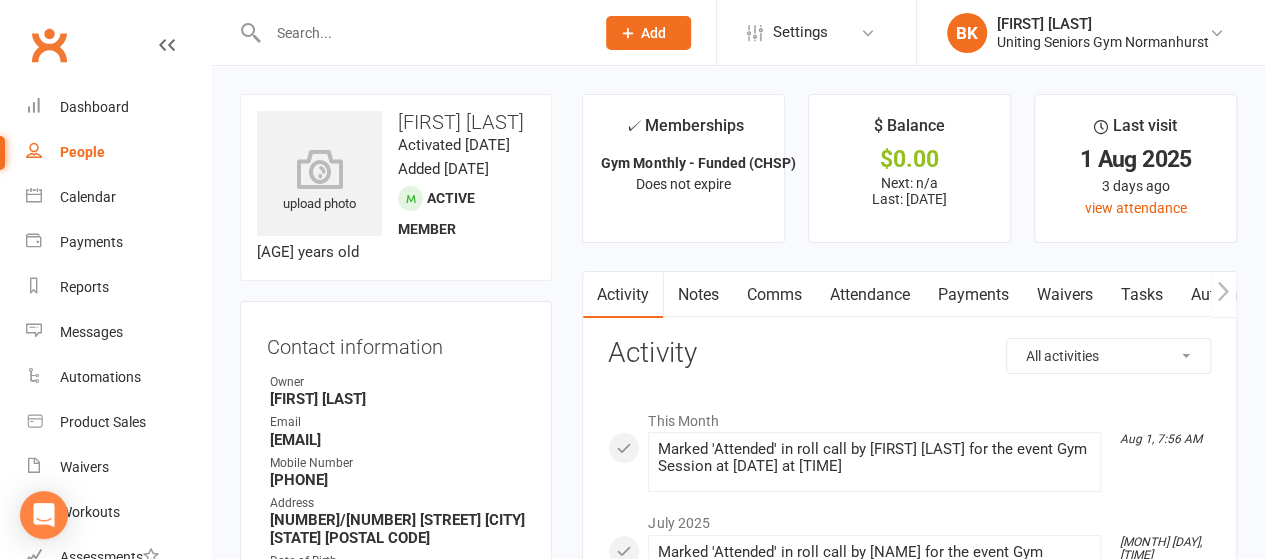 click 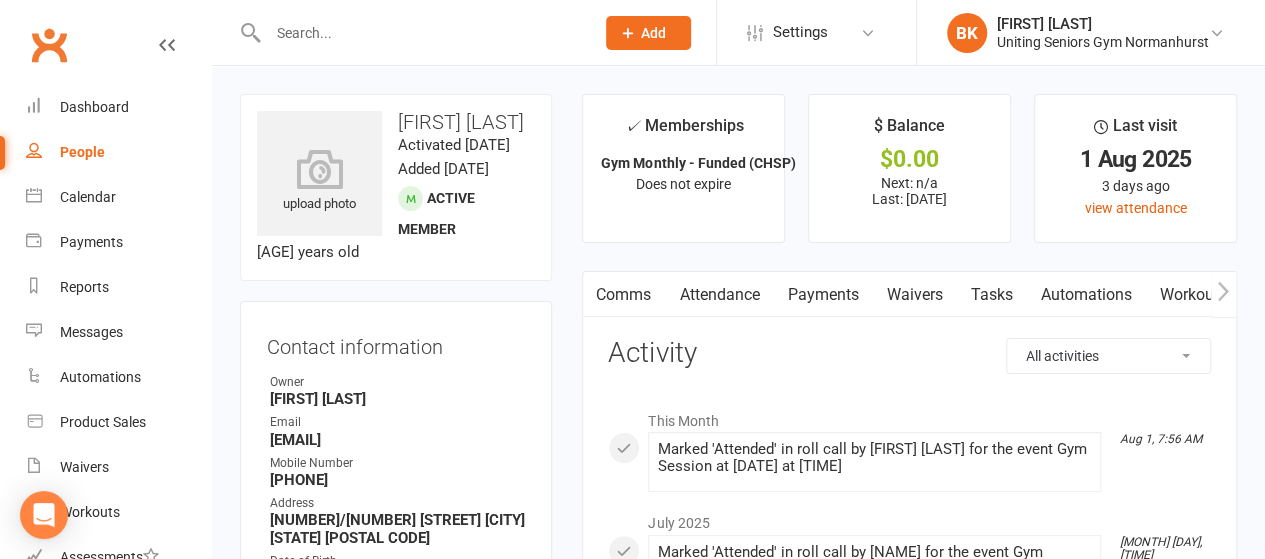 click 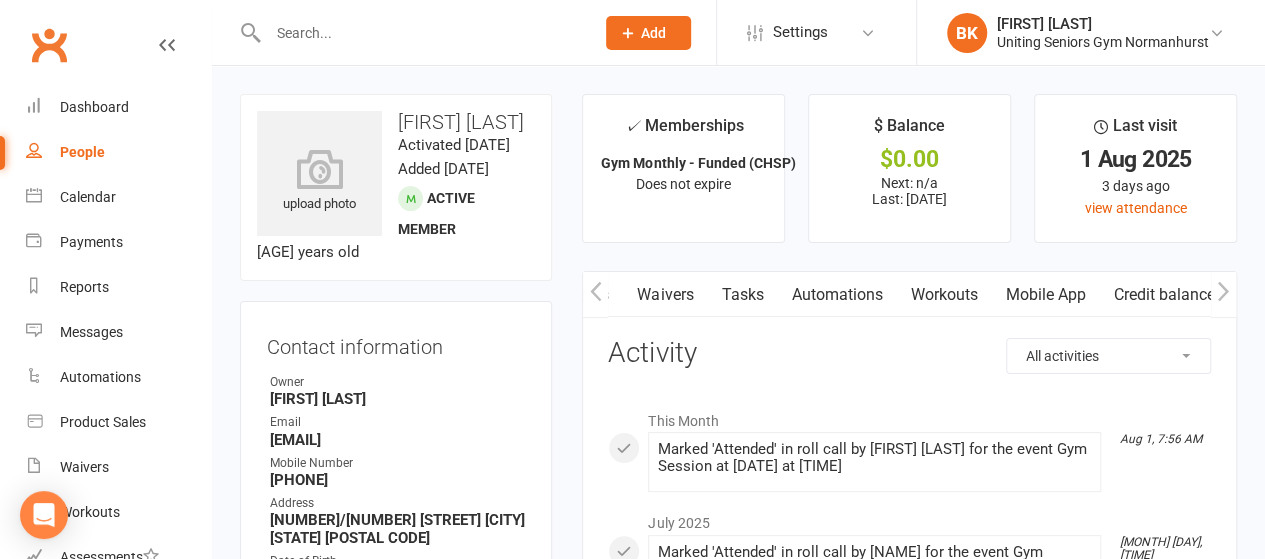 scroll, scrollTop: 0, scrollLeft: 398, axis: horizontal 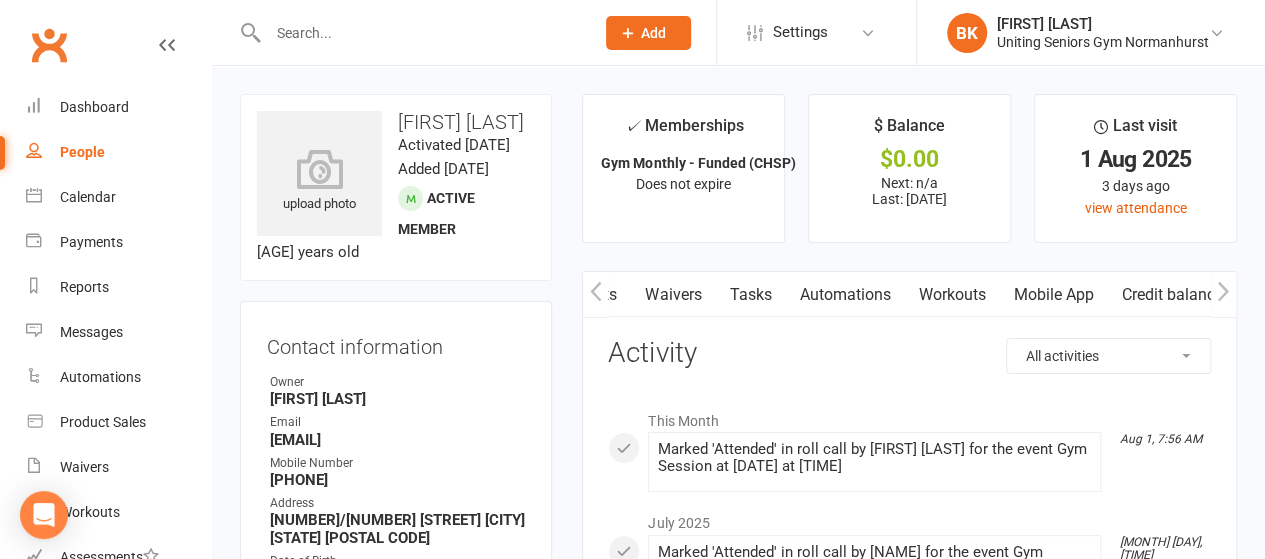 click 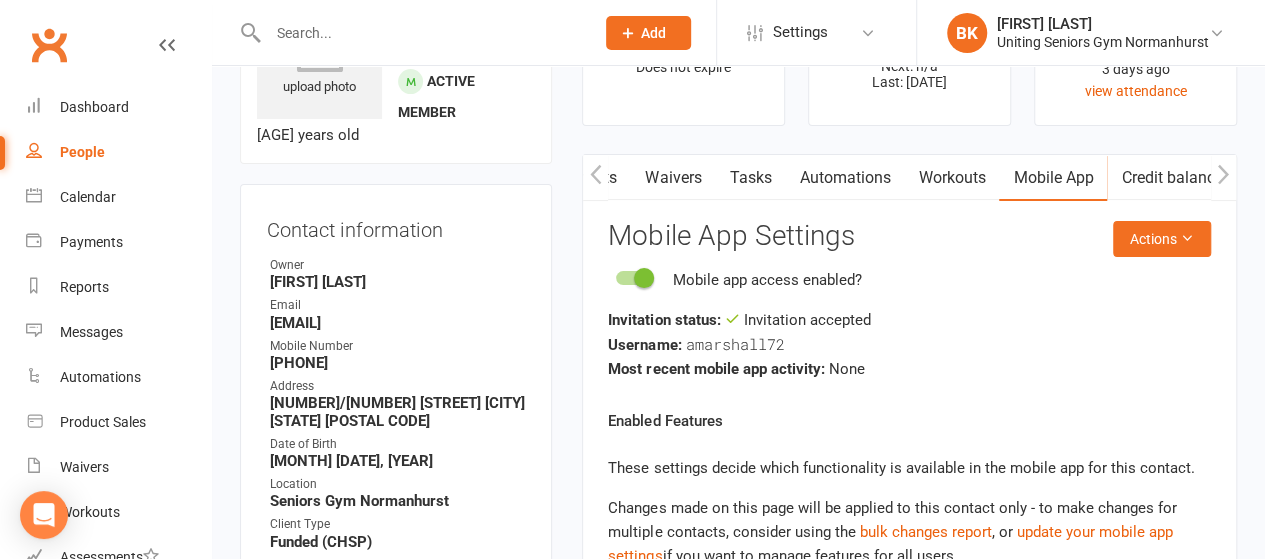 scroll, scrollTop: 0, scrollLeft: 0, axis: both 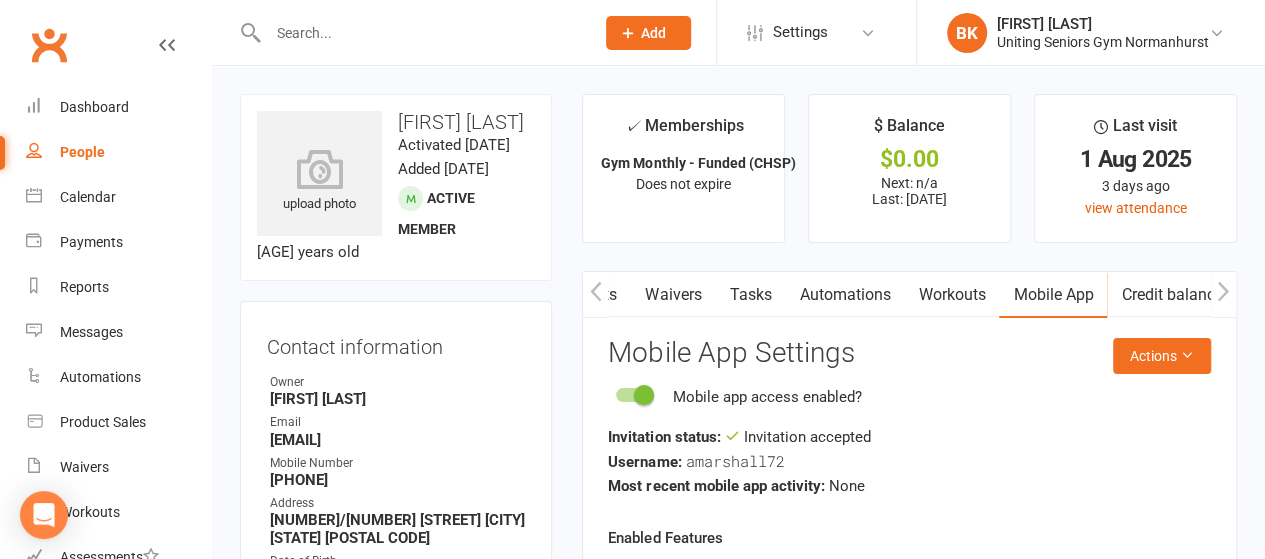 click 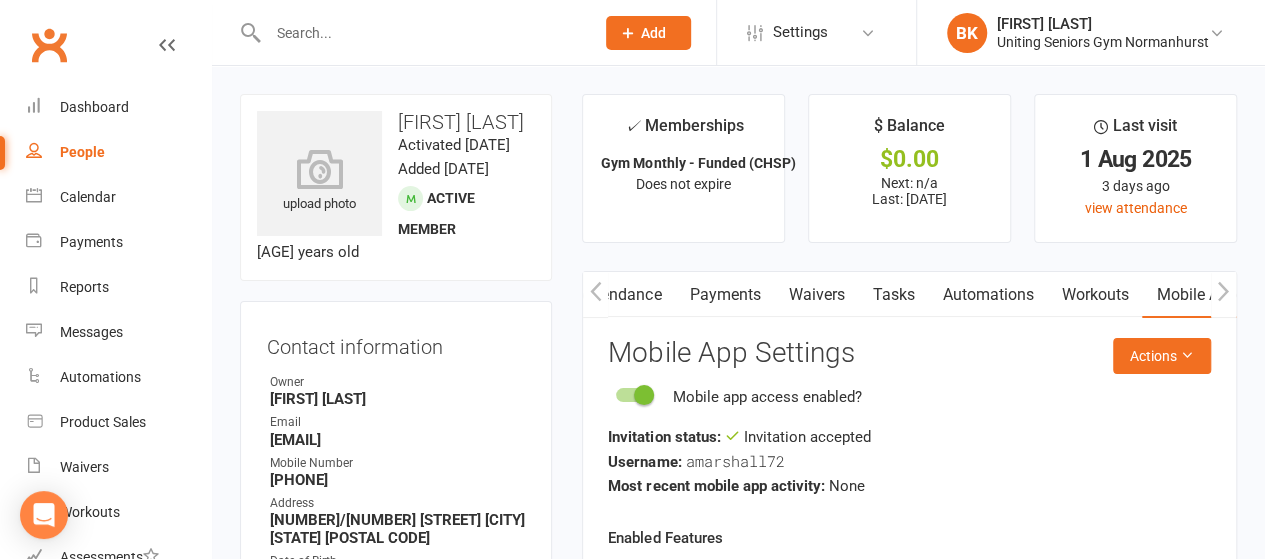 click 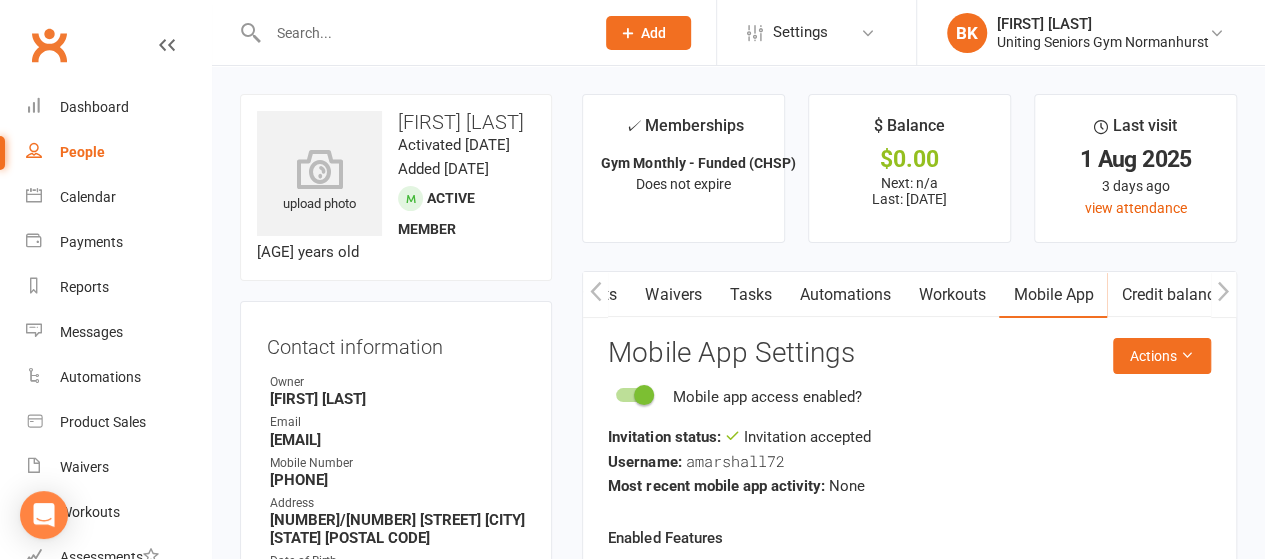 scroll, scrollTop: 0, scrollLeft: 248, axis: horizontal 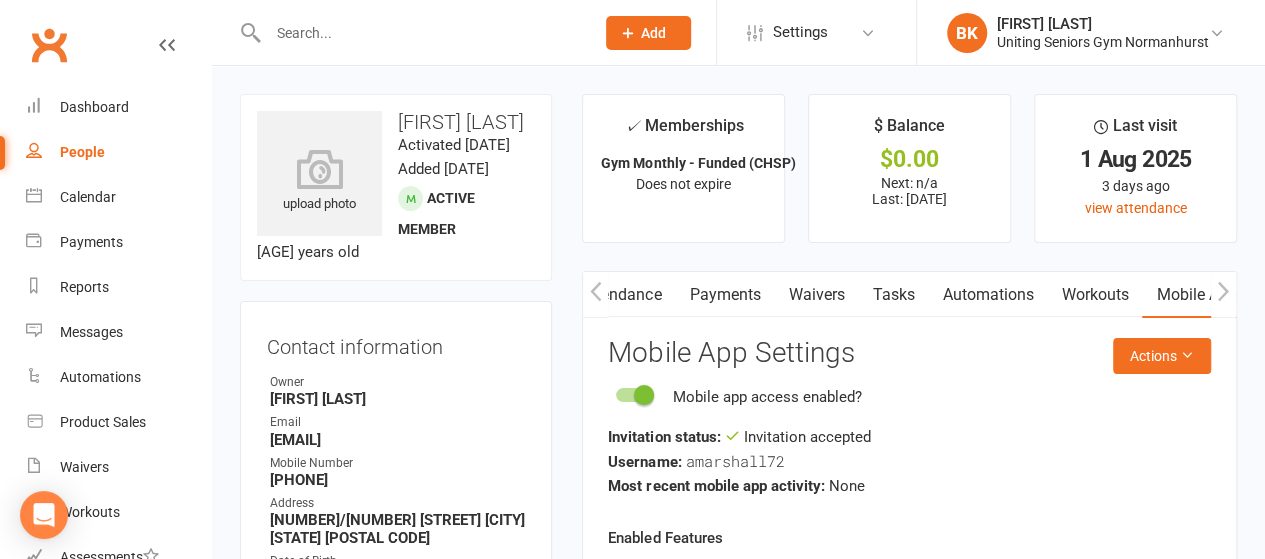 click 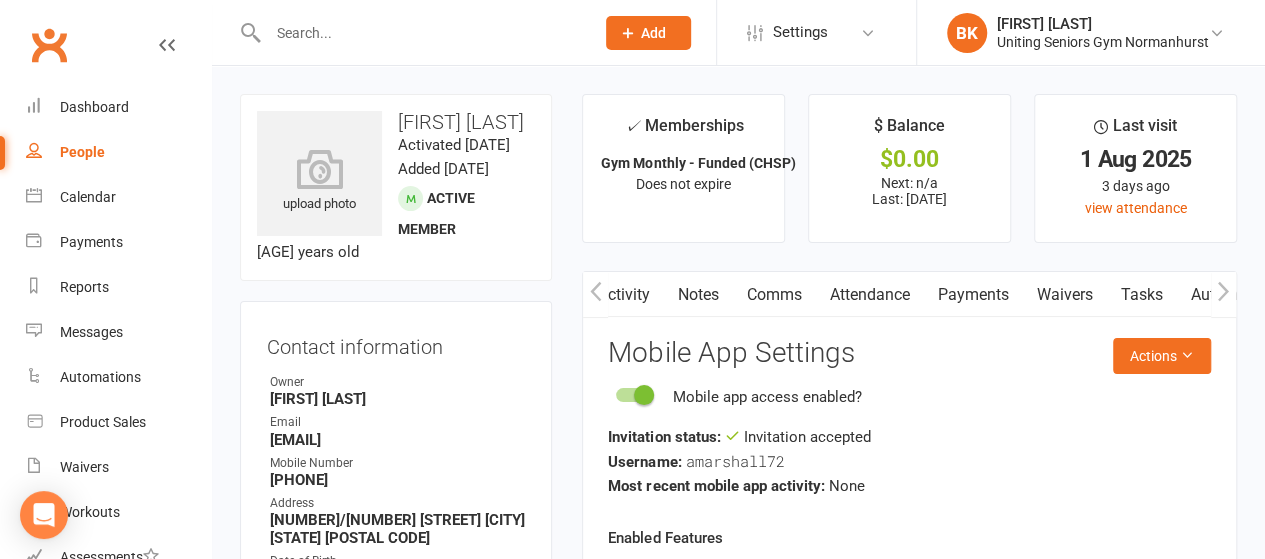 scroll, scrollTop: 0, scrollLeft: 0, axis: both 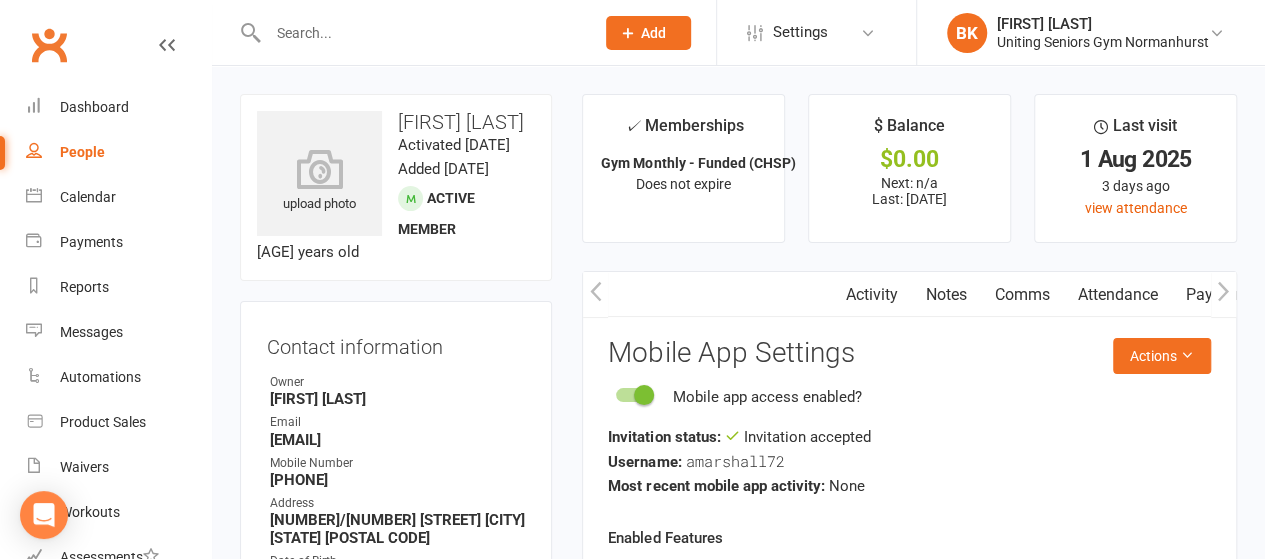 click 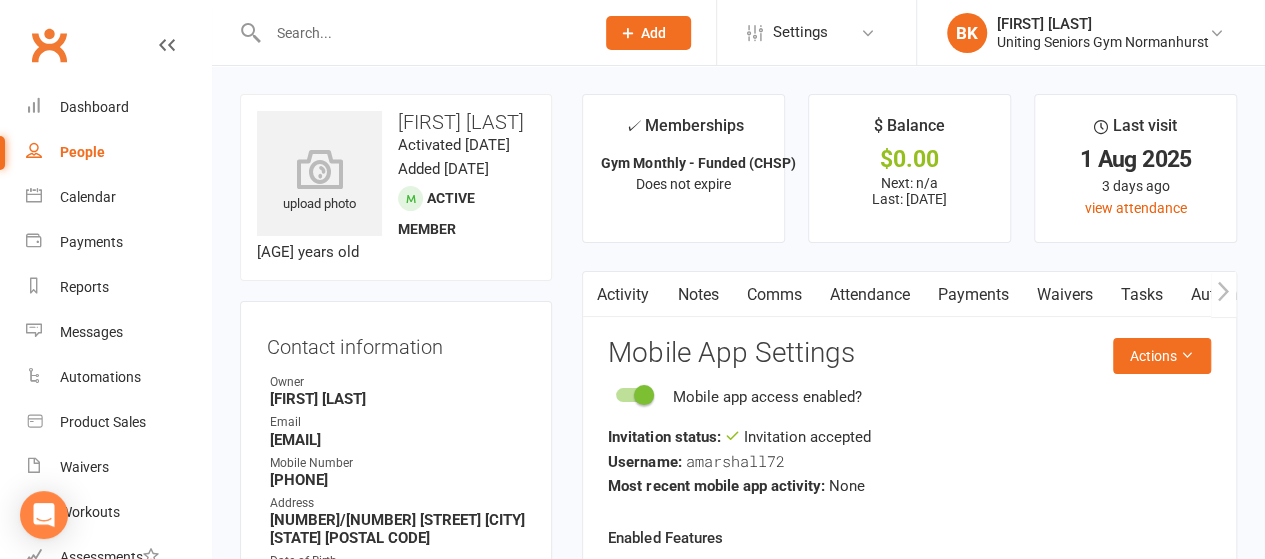 click 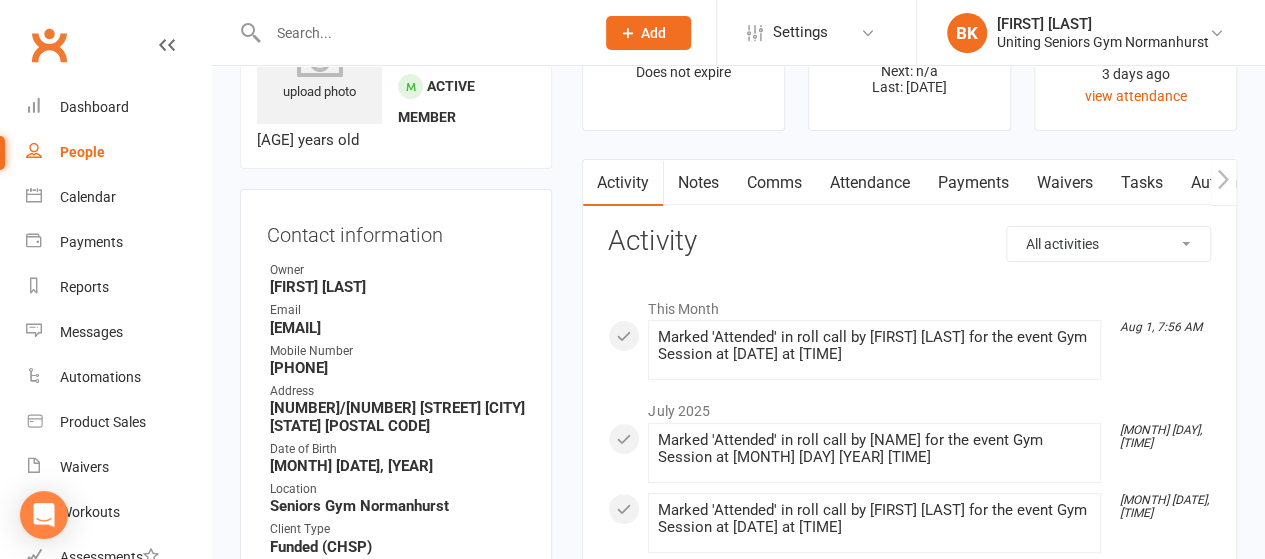 scroll, scrollTop: 0, scrollLeft: 0, axis: both 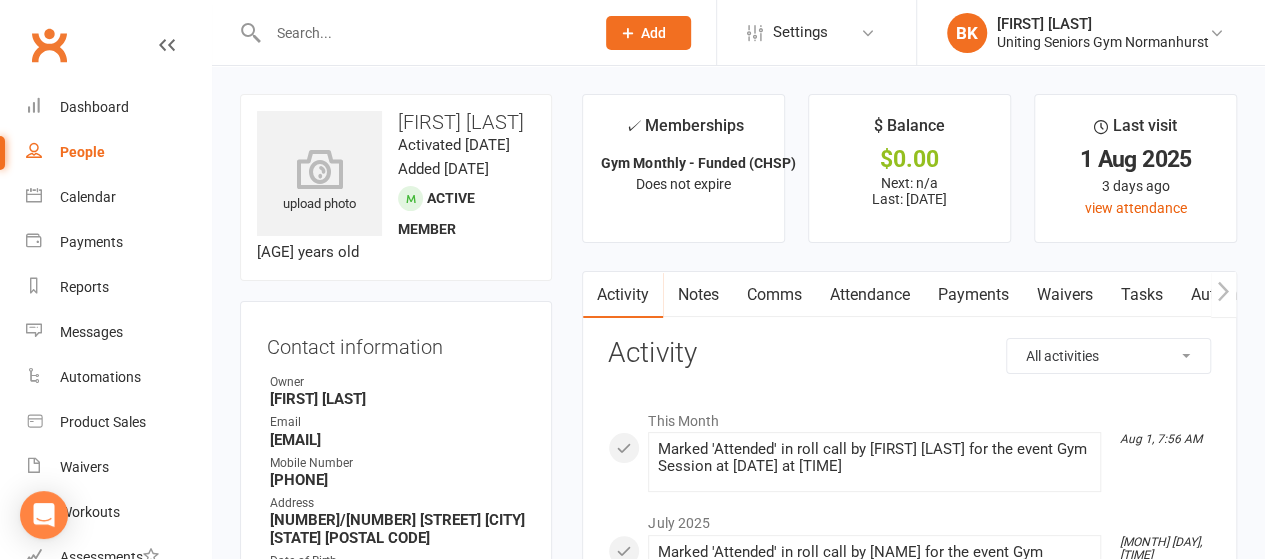 click 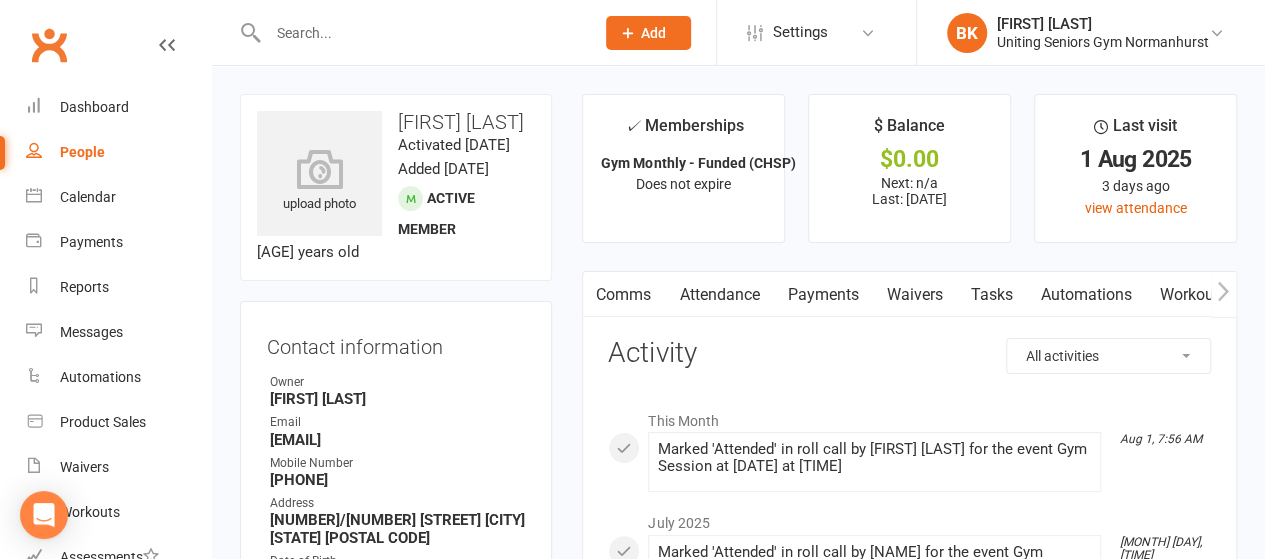 click 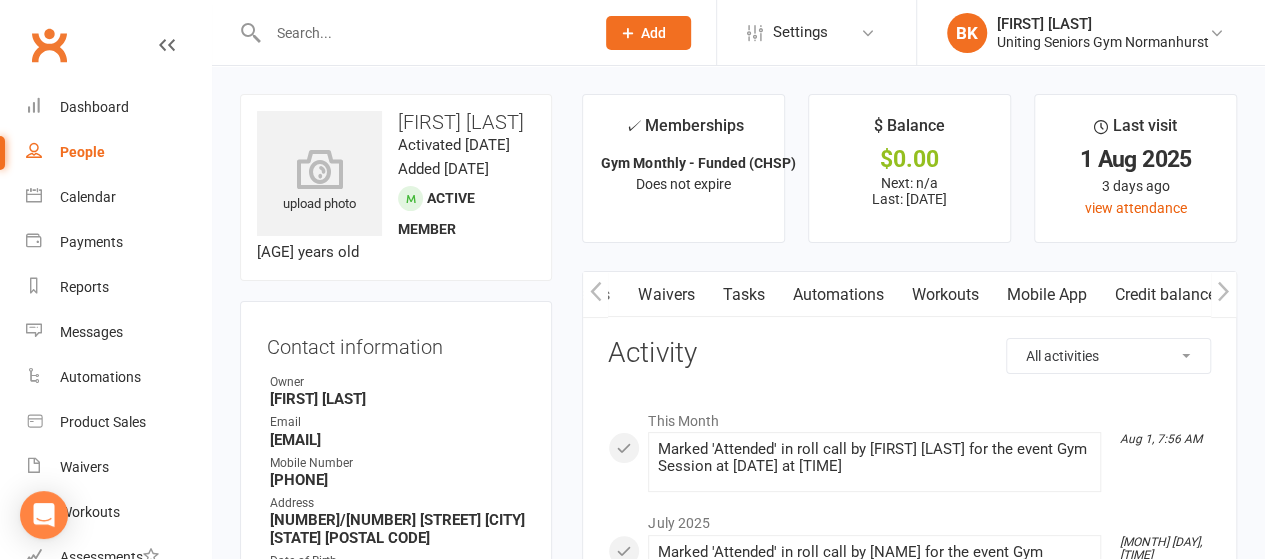 click 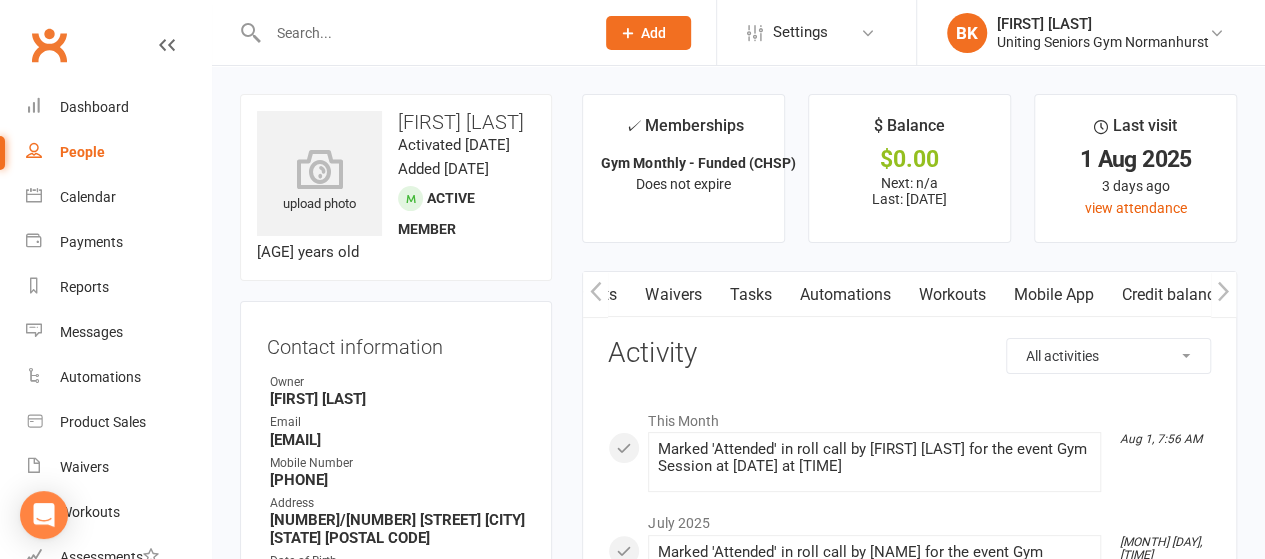 click 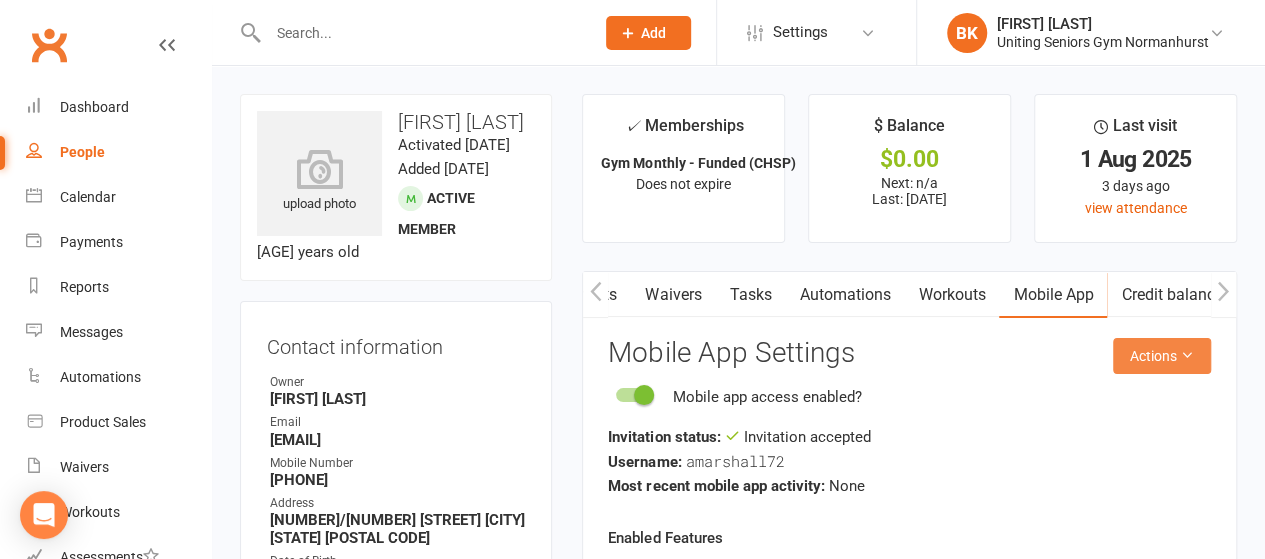 click on "Actions" at bounding box center (1162, 356) 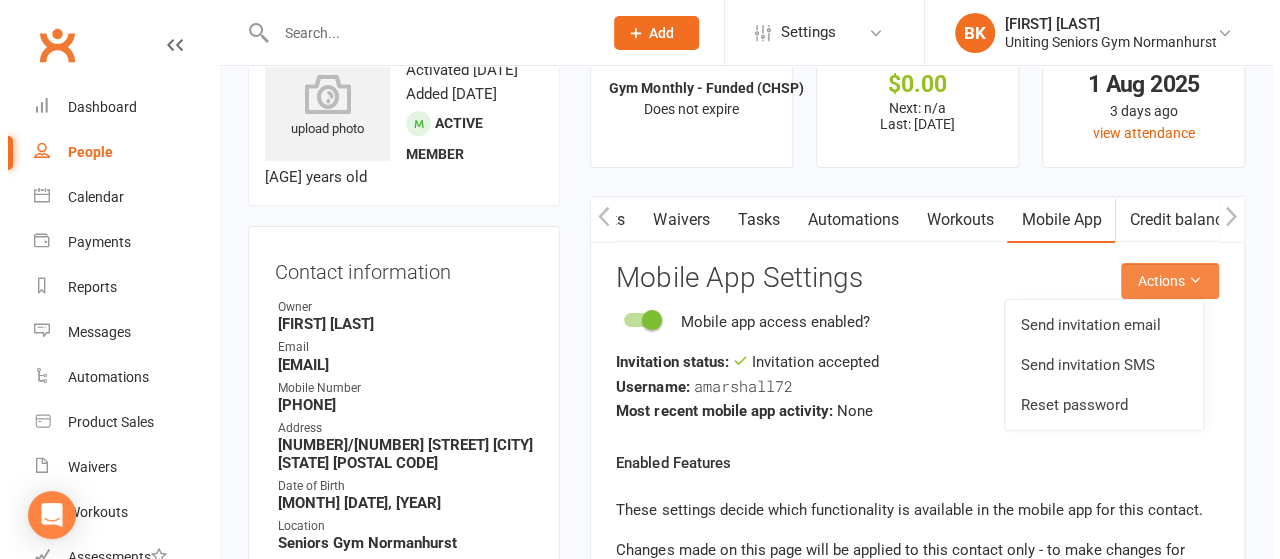 scroll, scrollTop: 76, scrollLeft: 0, axis: vertical 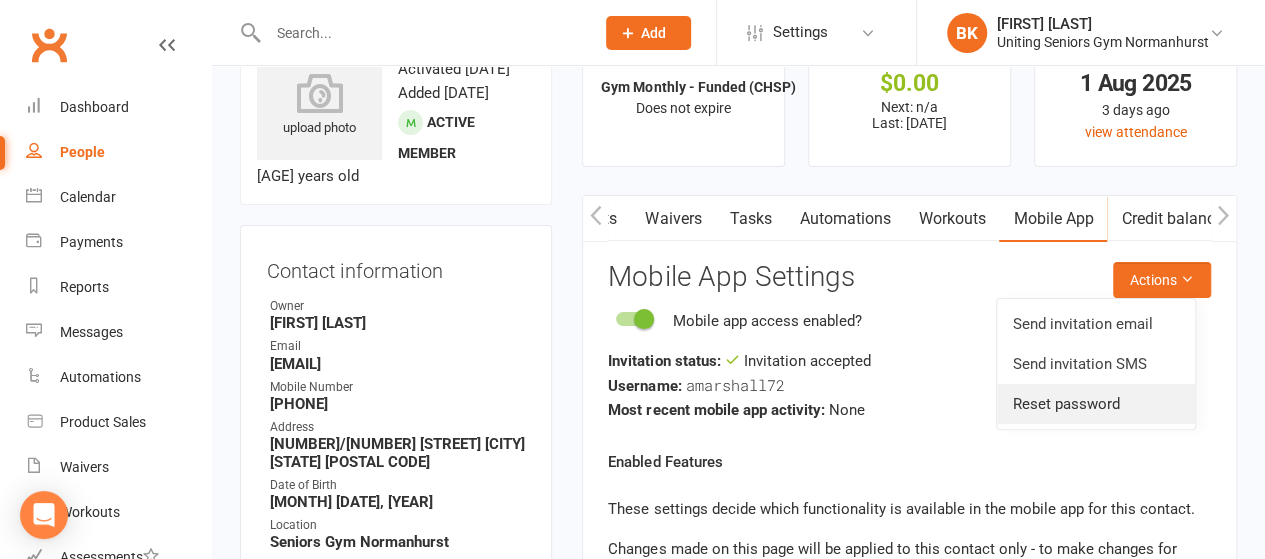click on "Reset password" at bounding box center [1096, 404] 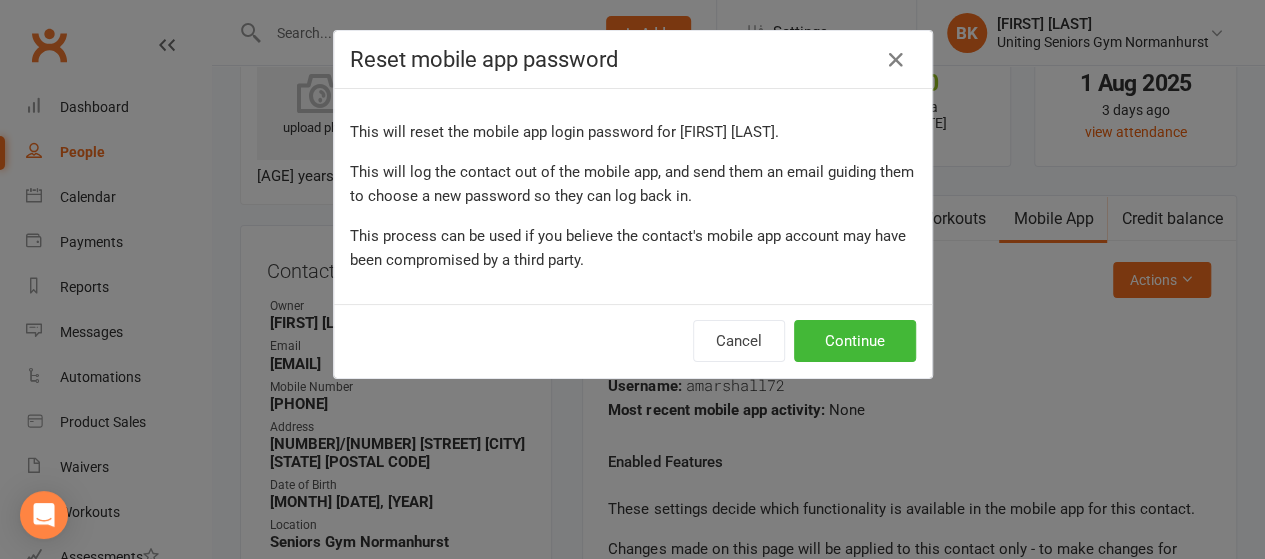 scroll, scrollTop: 0, scrollLeft: 388, axis: horizontal 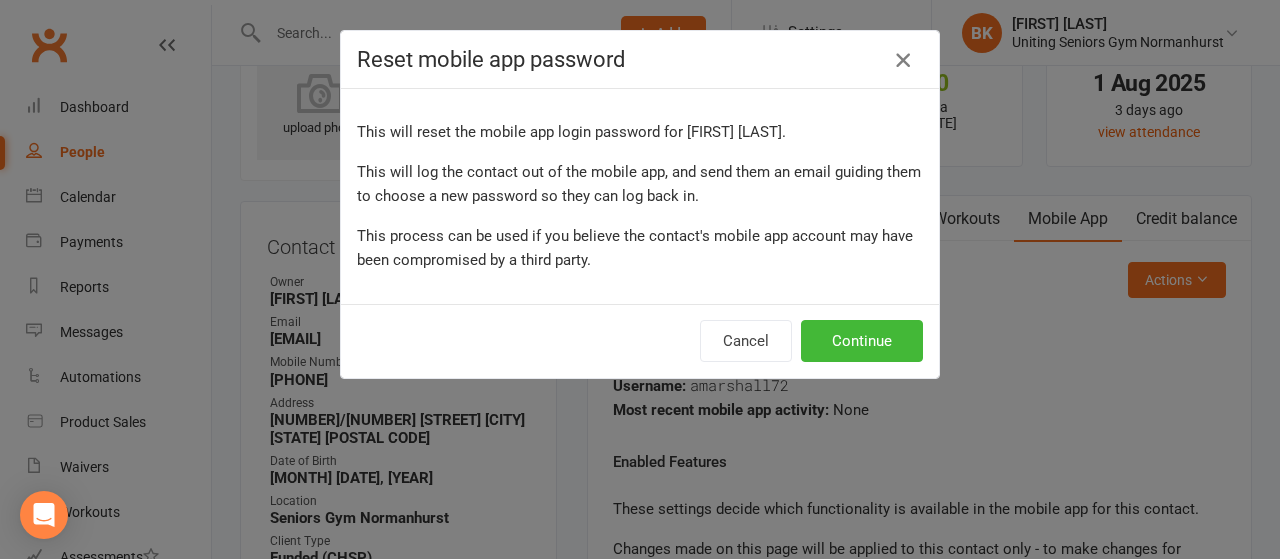 click at bounding box center (903, 60) 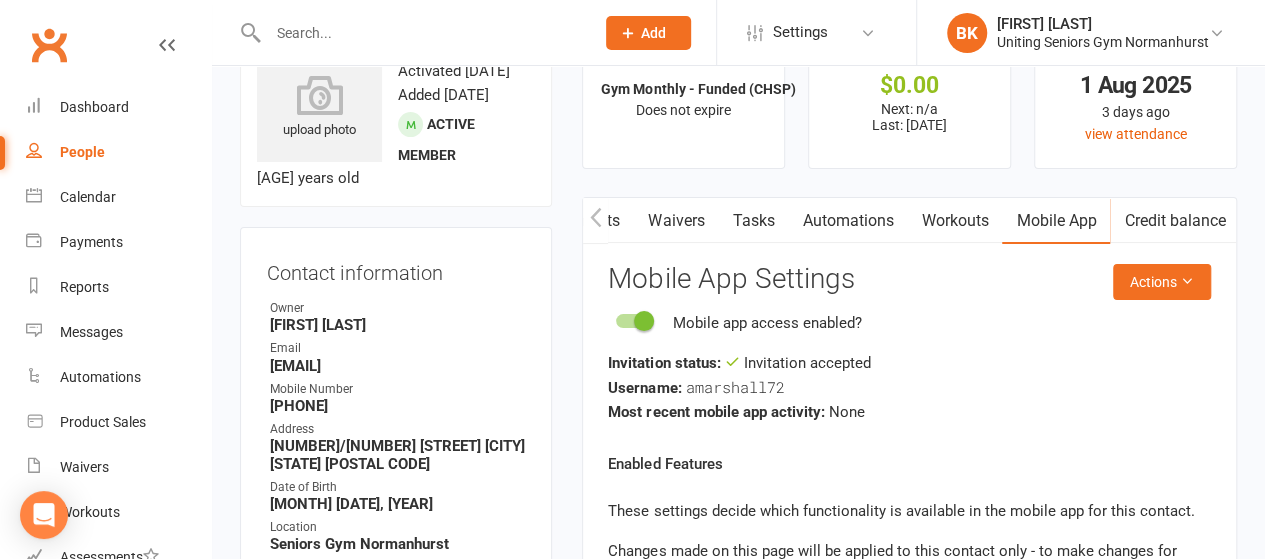 scroll, scrollTop: 72, scrollLeft: 0, axis: vertical 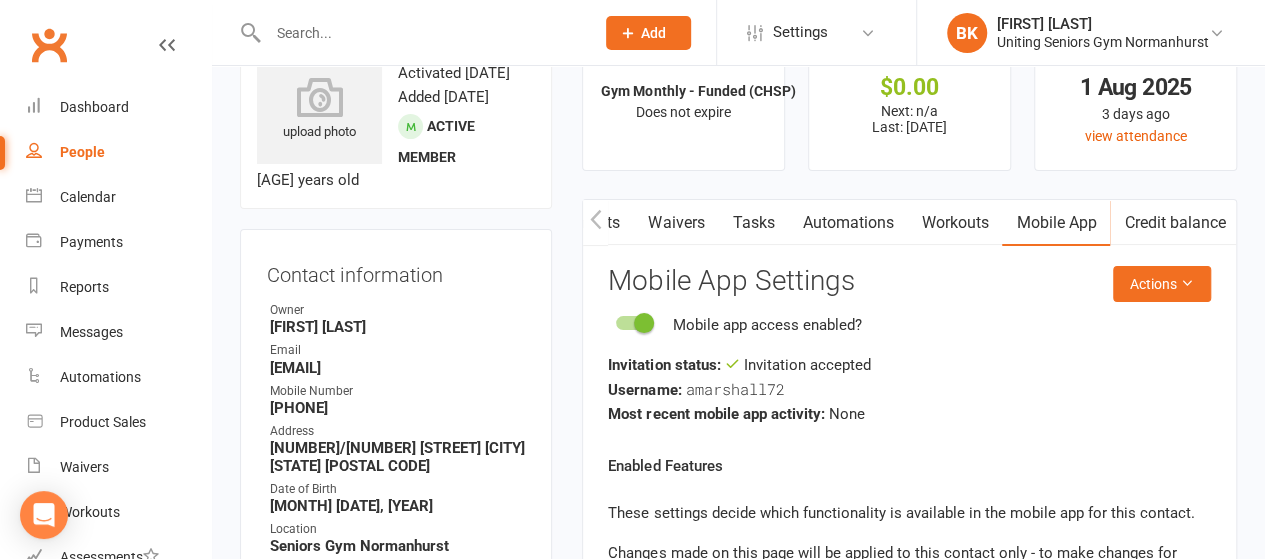 click at bounding box center (595, 222) 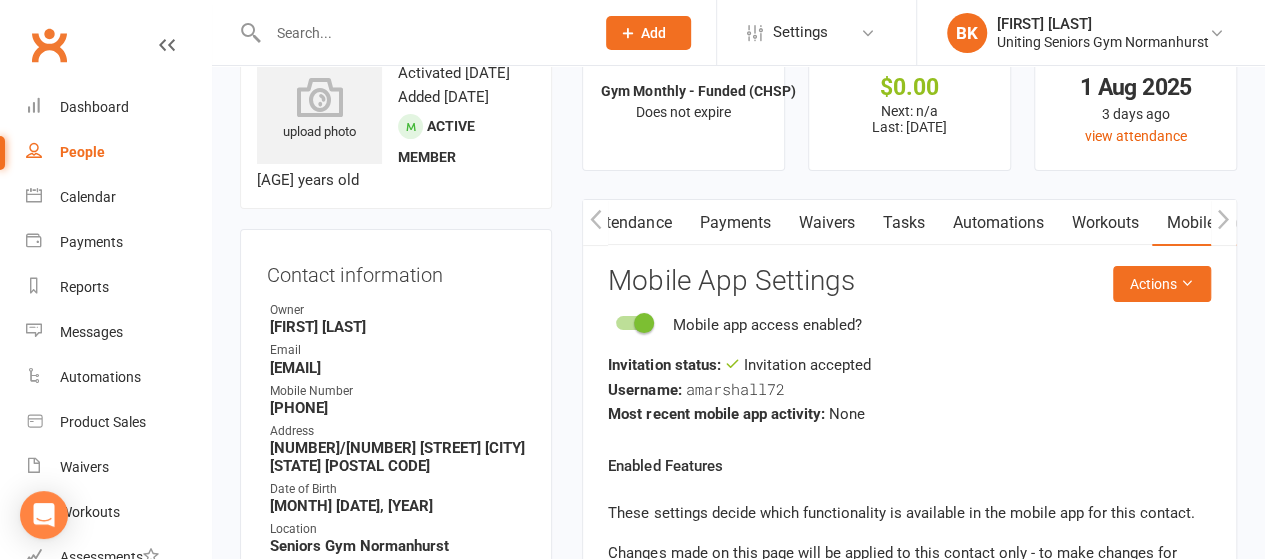 click at bounding box center [595, 222] 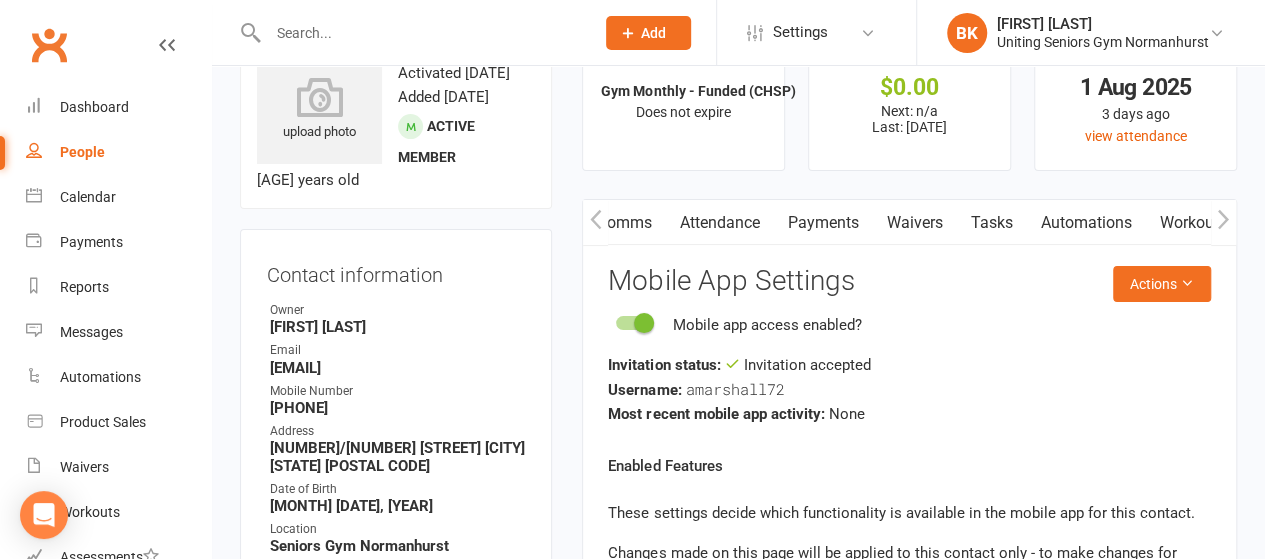 scroll, scrollTop: 0, scrollLeft: 238, axis: horizontal 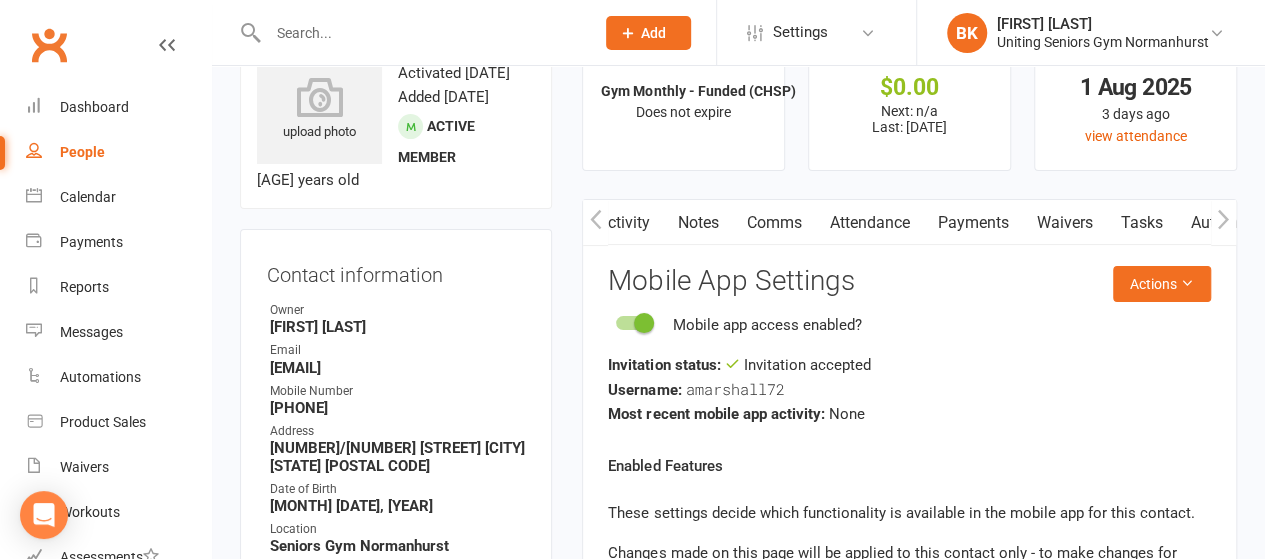 click at bounding box center [595, 222] 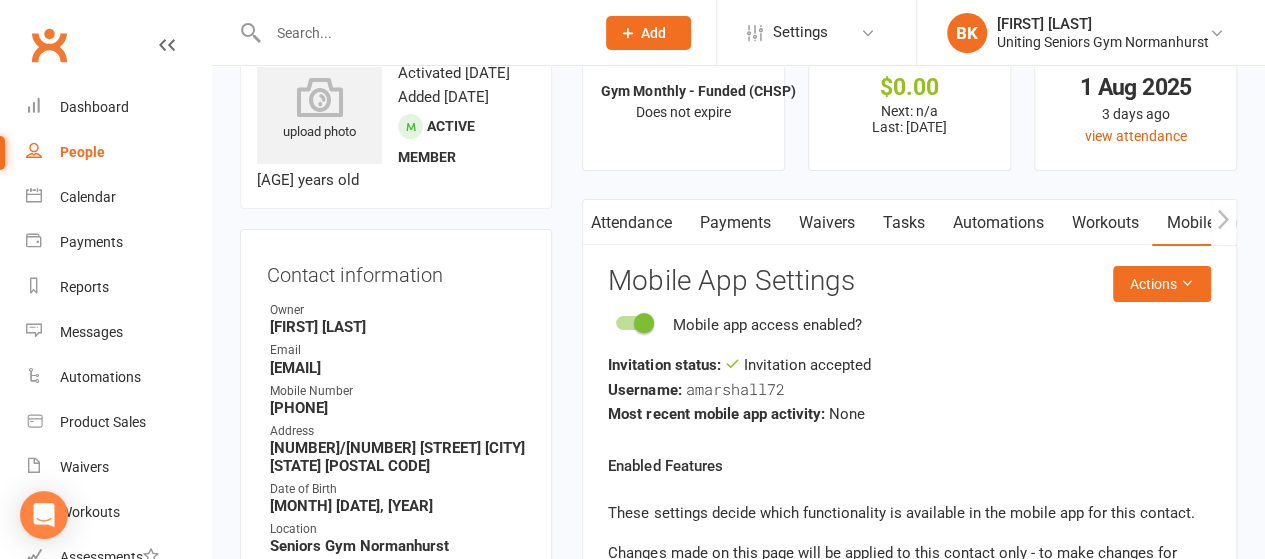 scroll, scrollTop: 0, scrollLeft: 0, axis: both 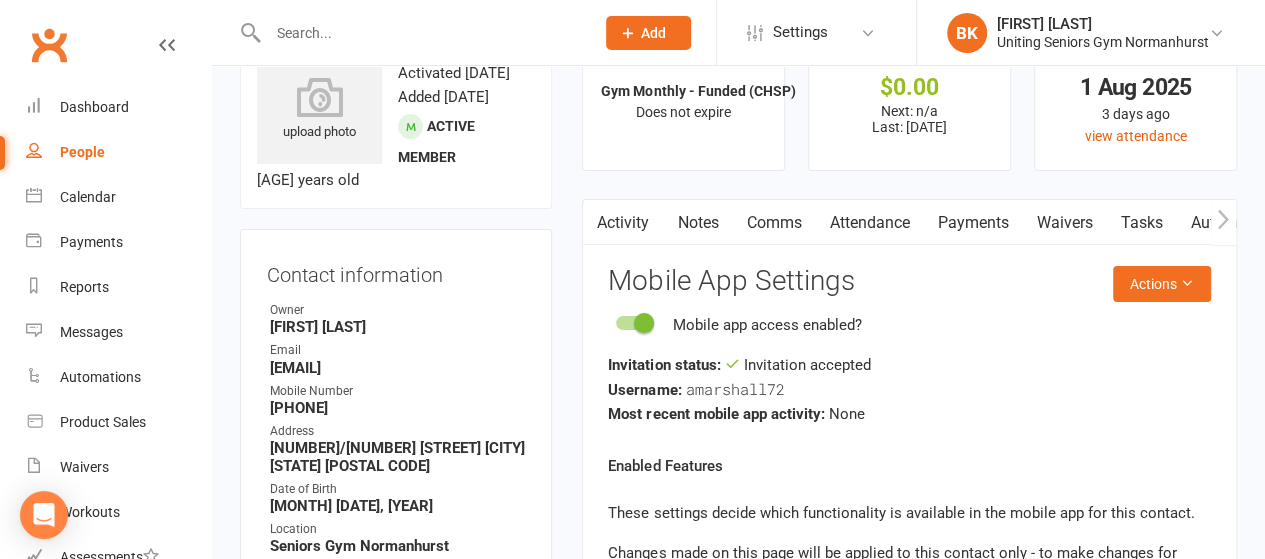 click at bounding box center (595, 222) 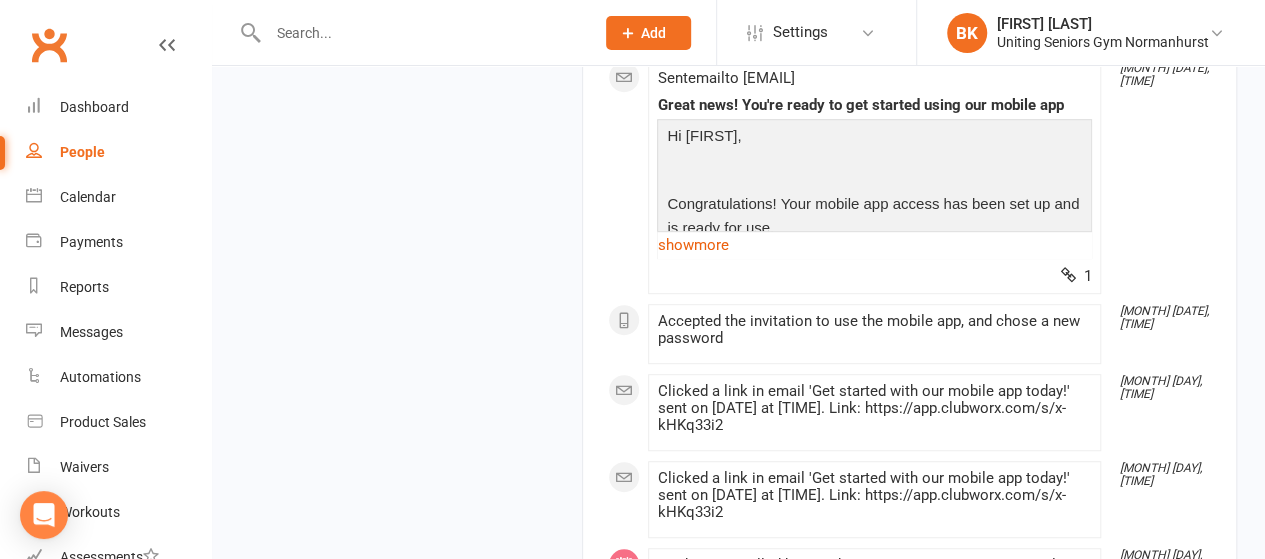 scroll, scrollTop: 4199, scrollLeft: 0, axis: vertical 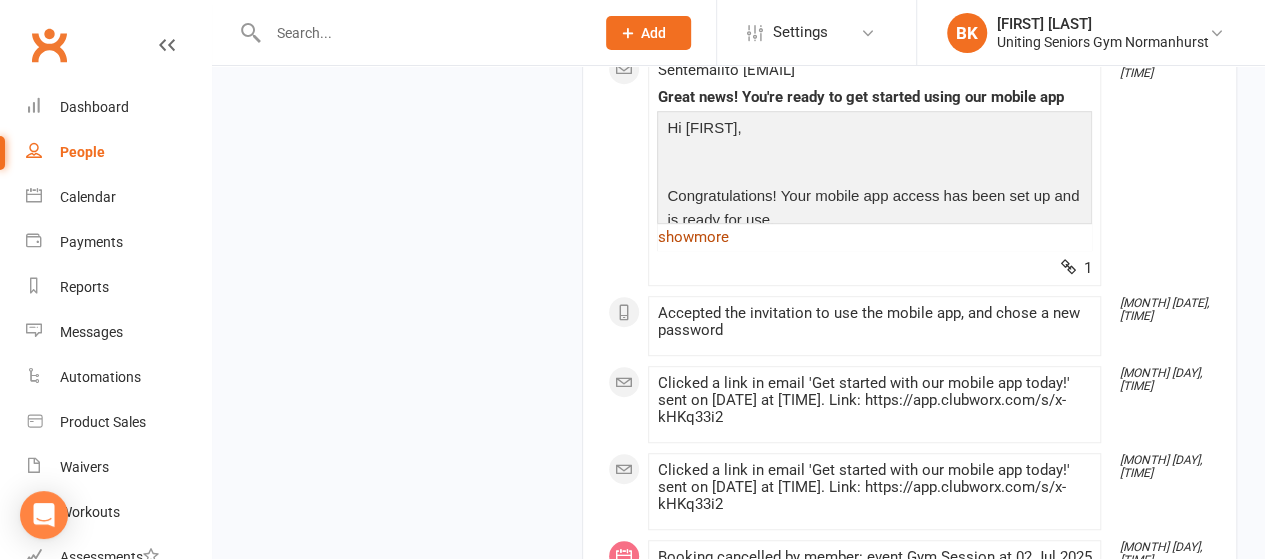click on "show  more" at bounding box center [874, 237] 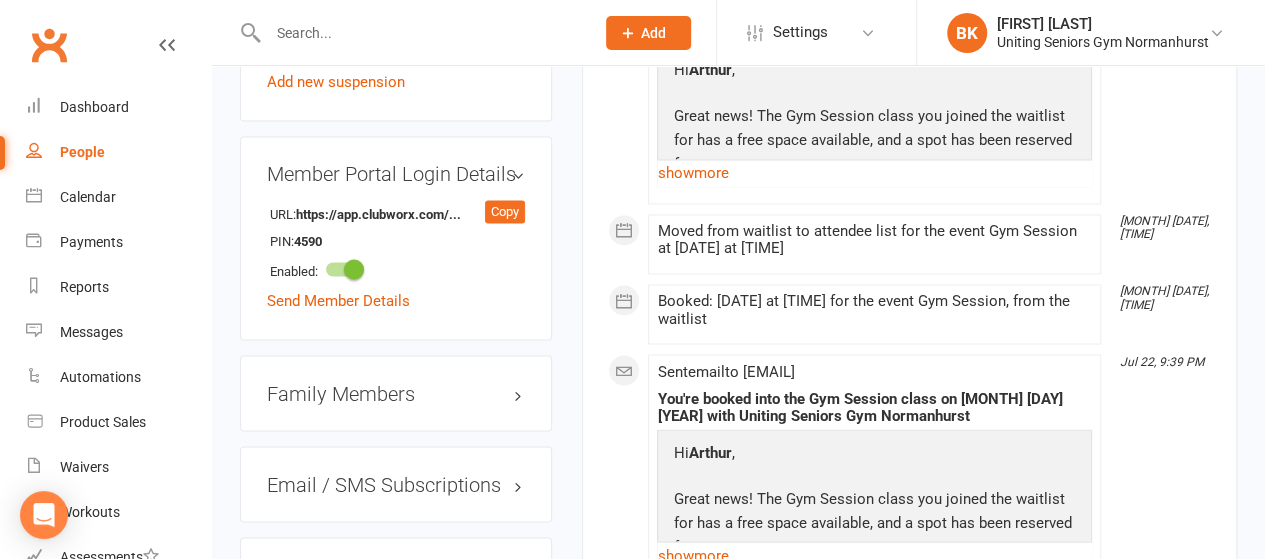 scroll, scrollTop: 1403, scrollLeft: 0, axis: vertical 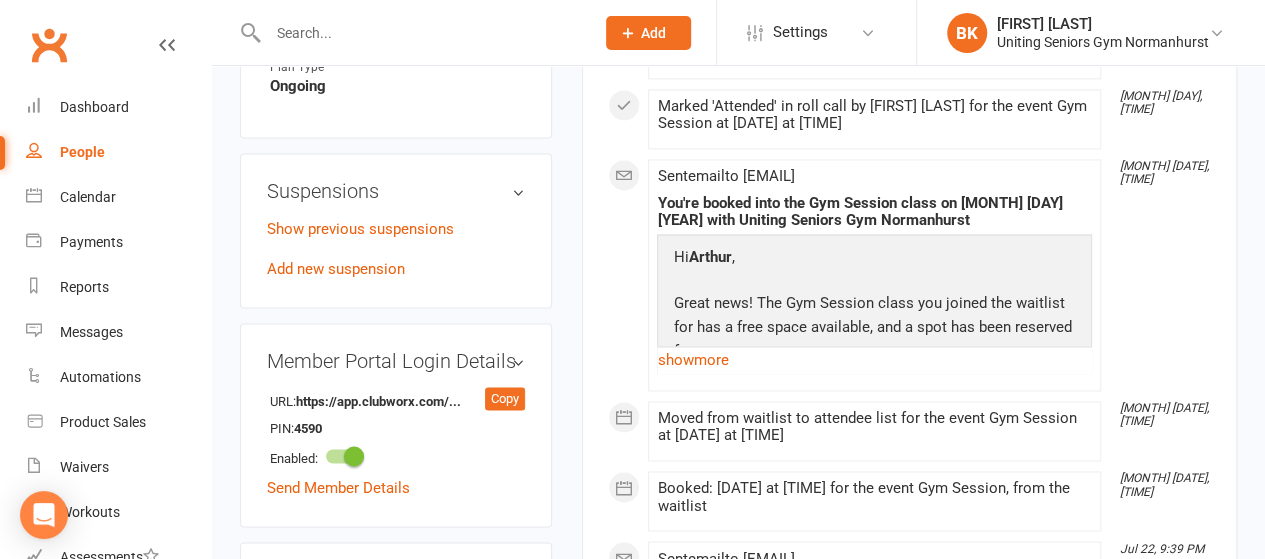 click at bounding box center [421, 33] 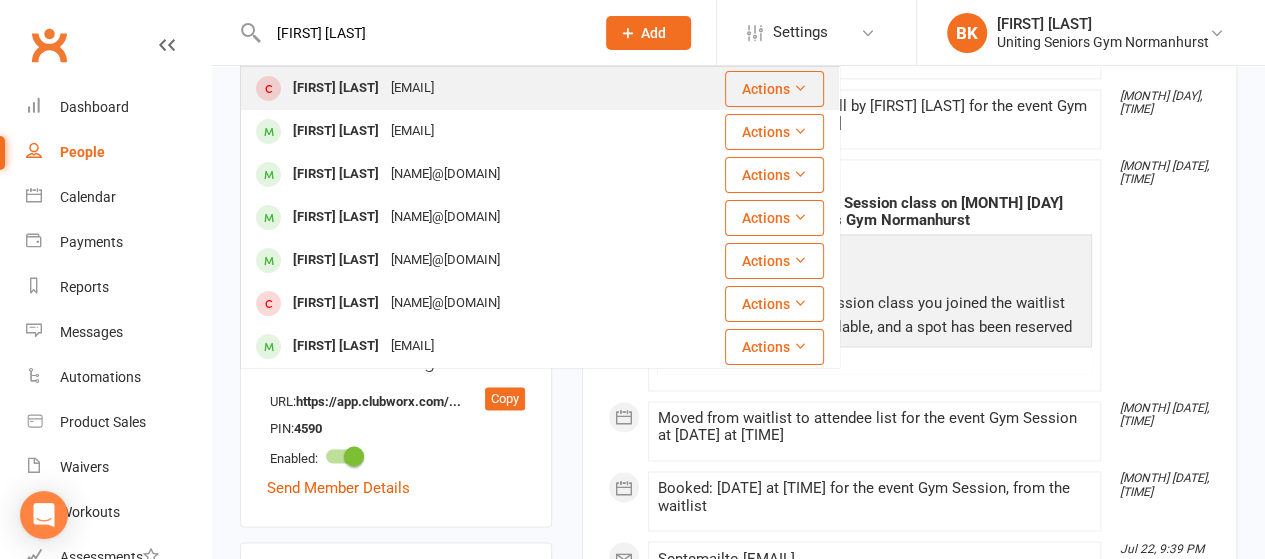 type on "[FIRST] [LAST]" 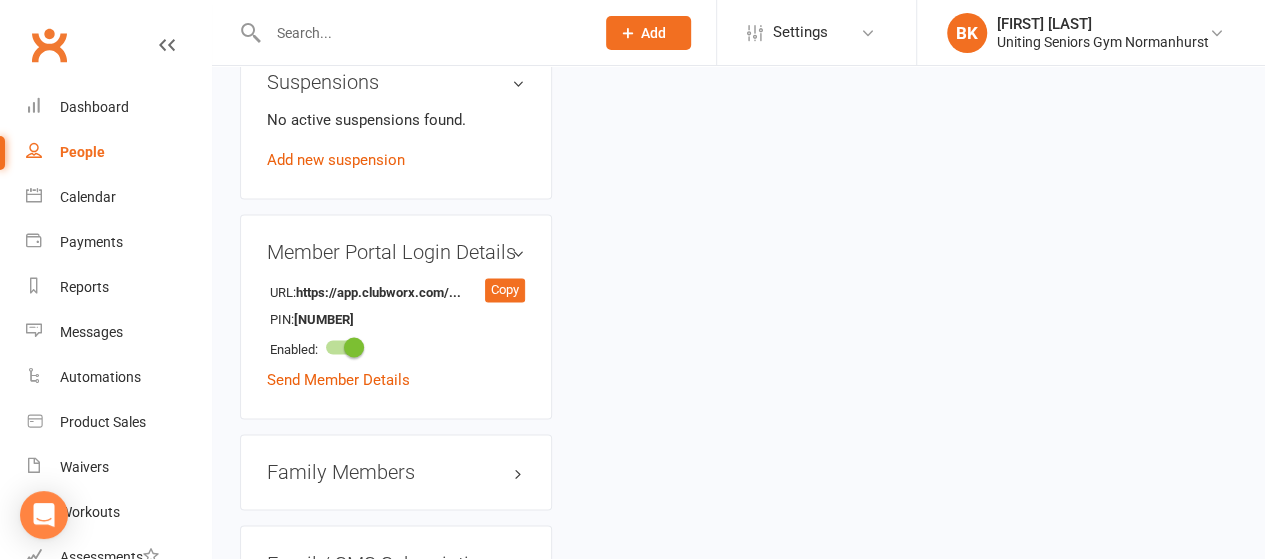 scroll, scrollTop: 0, scrollLeft: 0, axis: both 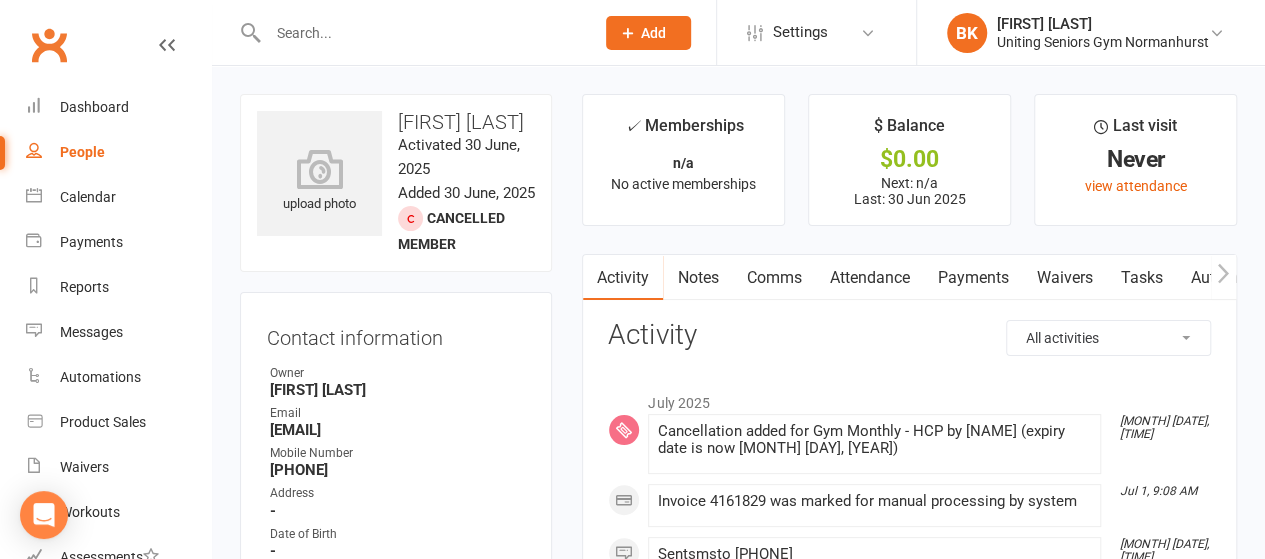 click 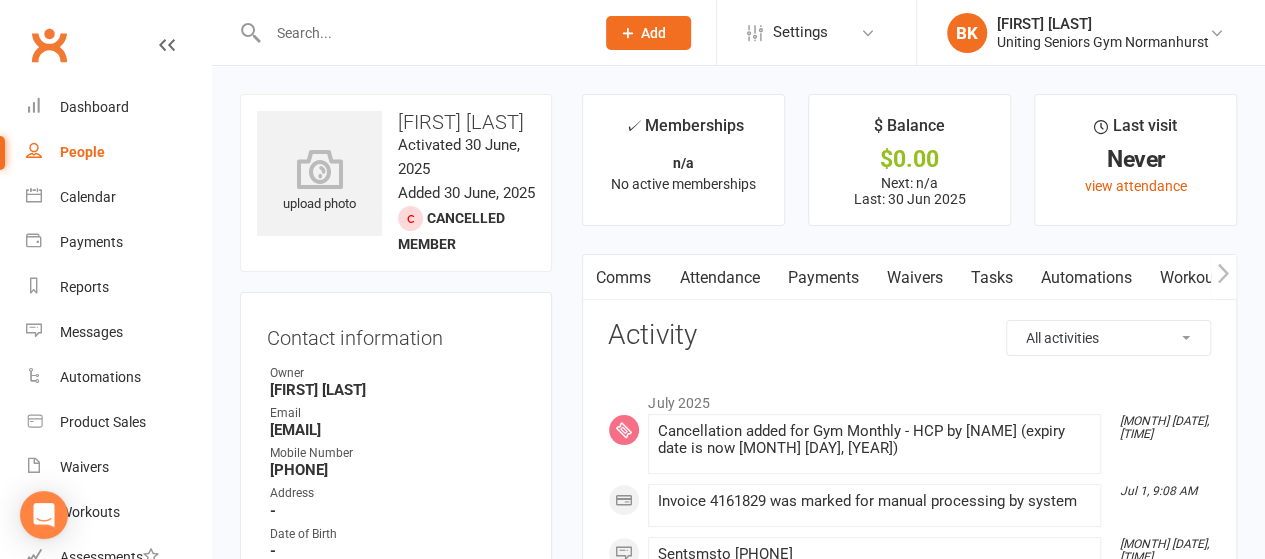 click 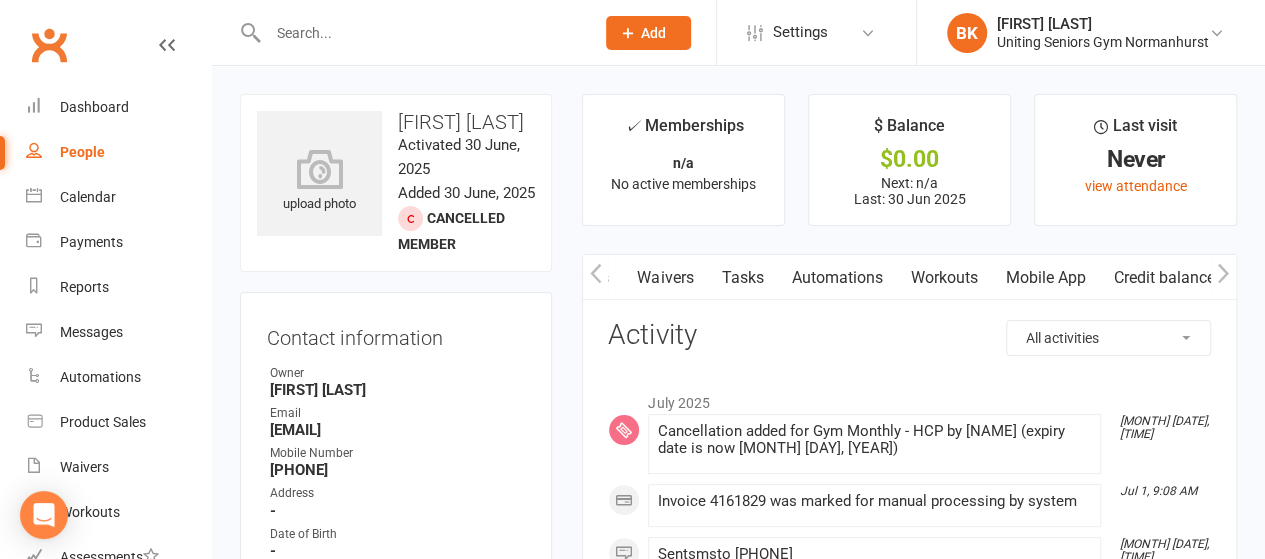 click 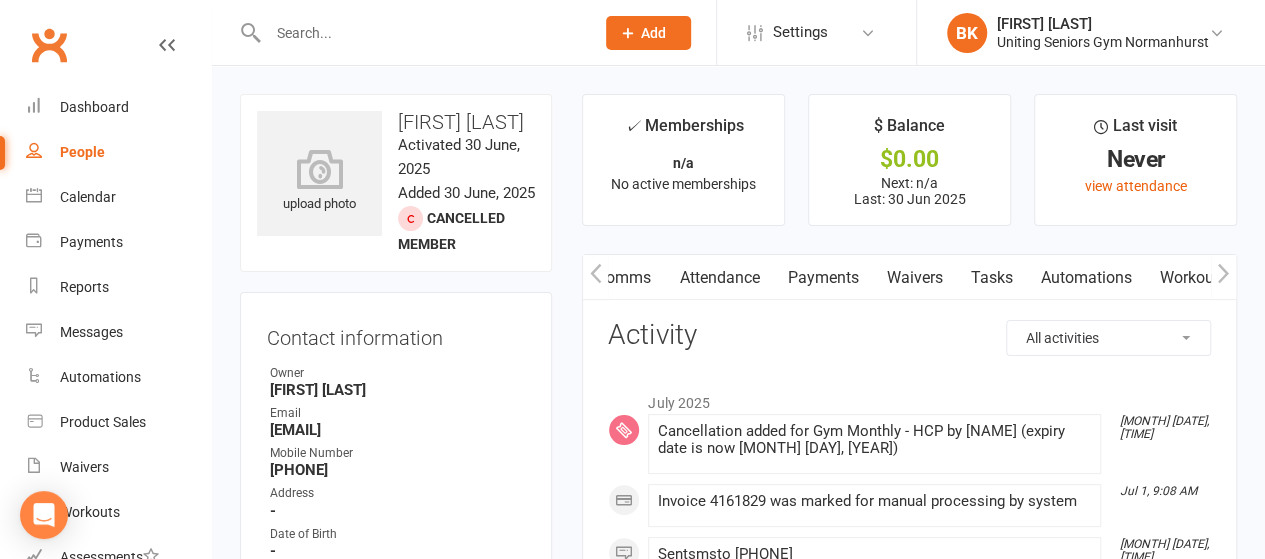 scroll, scrollTop: 0, scrollLeft: 398, axis: horizontal 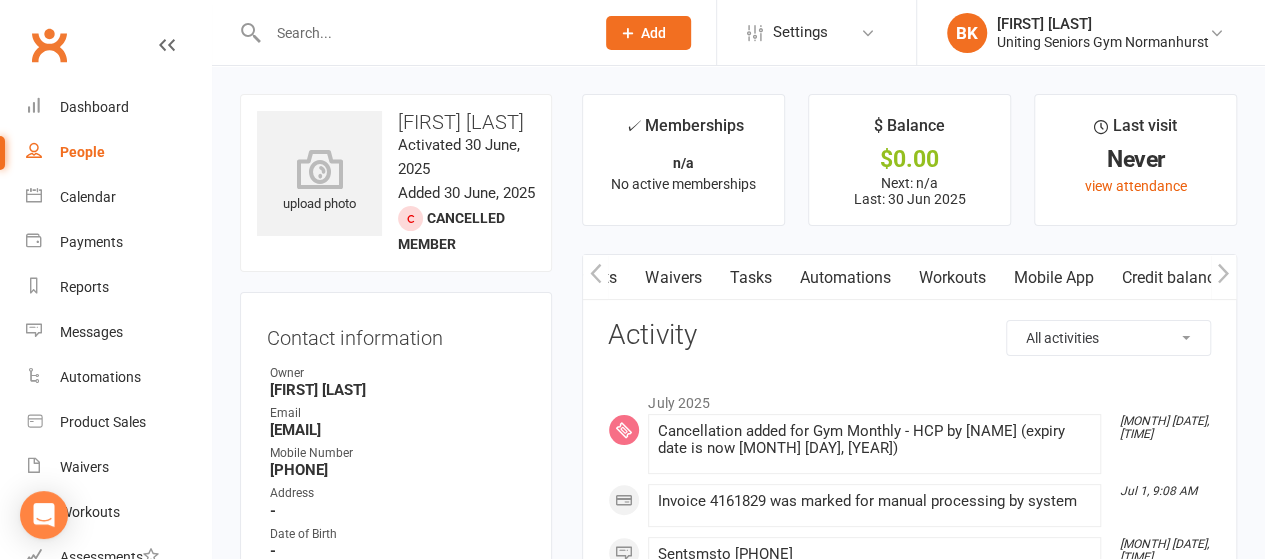 click 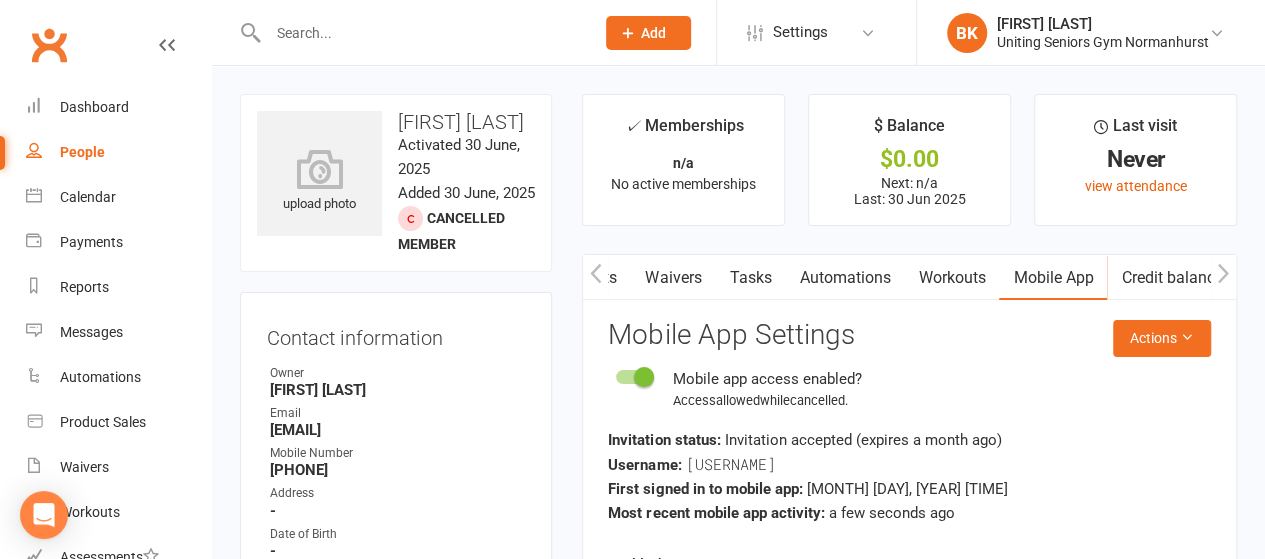 click at bounding box center [421, 33] 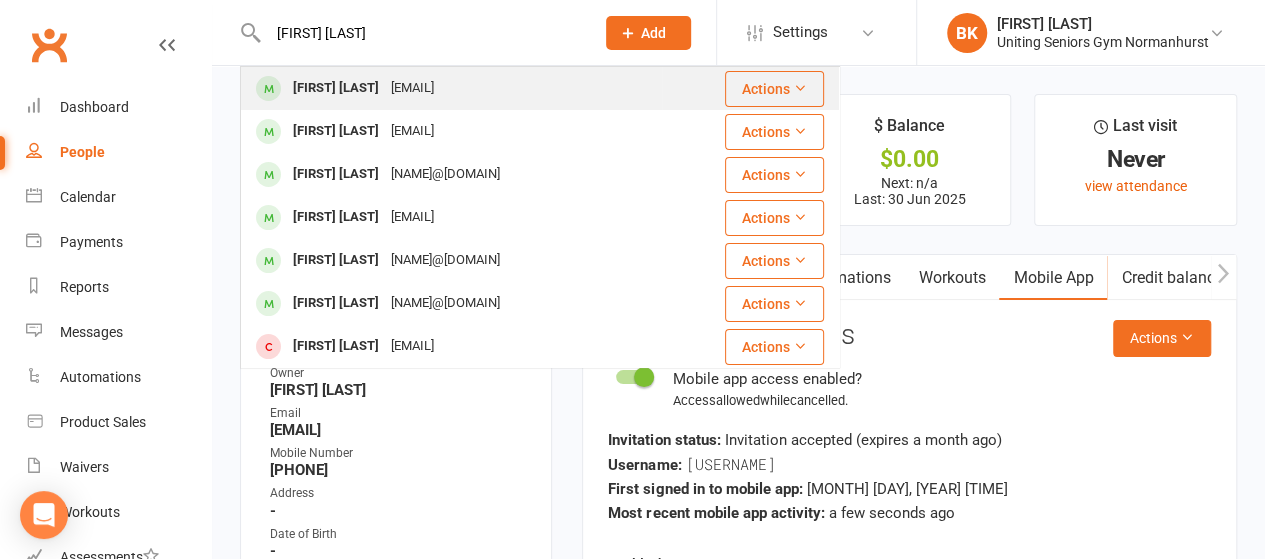 type on "[FIRST] [LAST]" 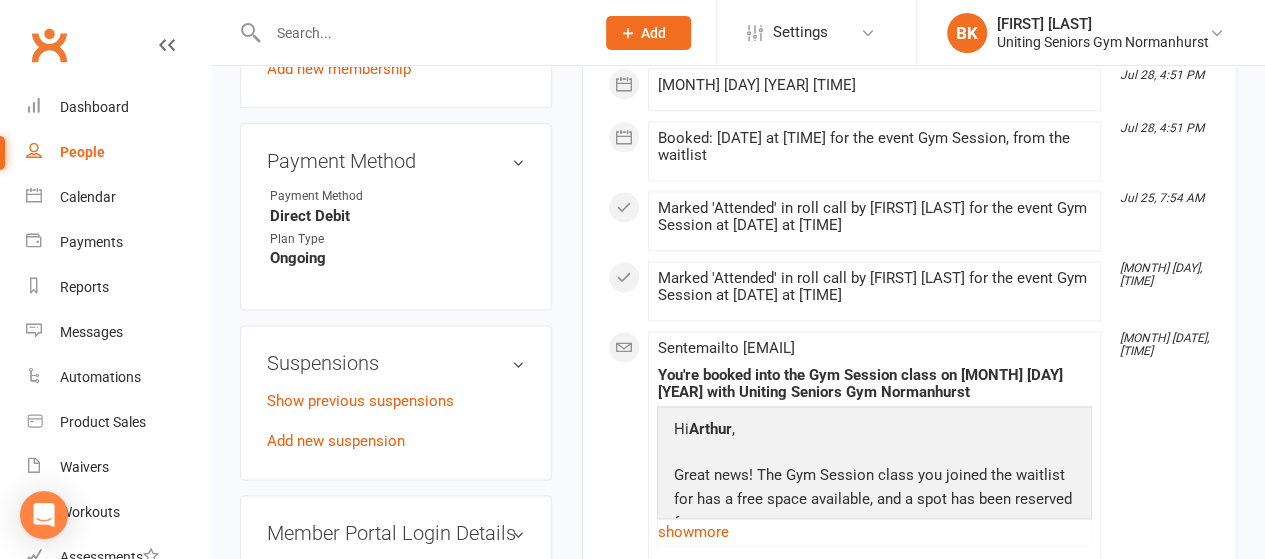 scroll, scrollTop: 1233, scrollLeft: 0, axis: vertical 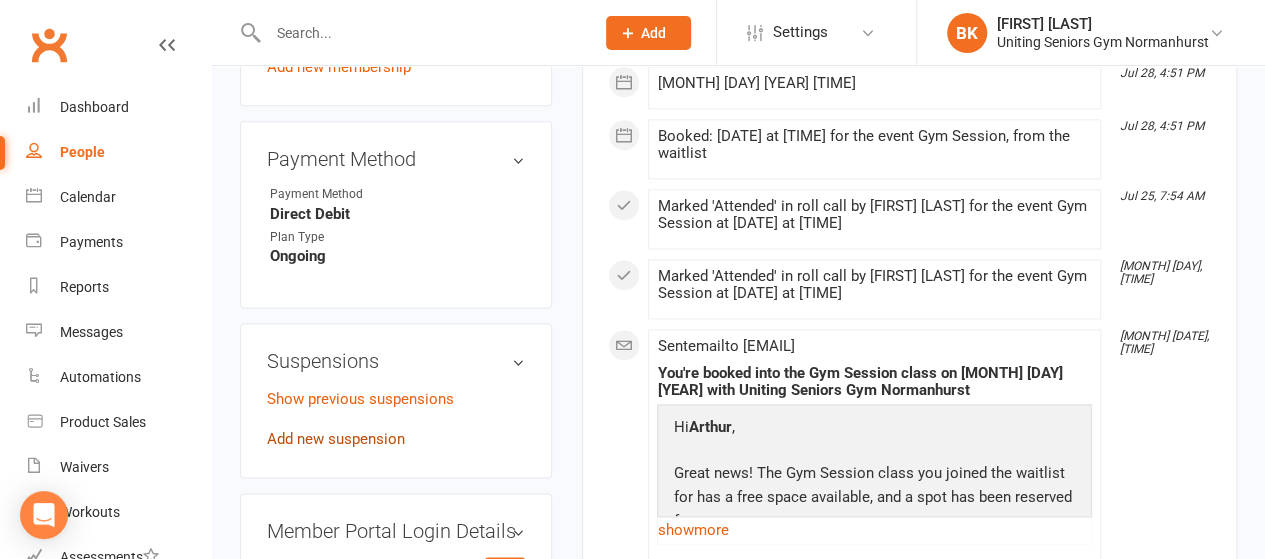 click on "Add new suspension" at bounding box center (336, 439) 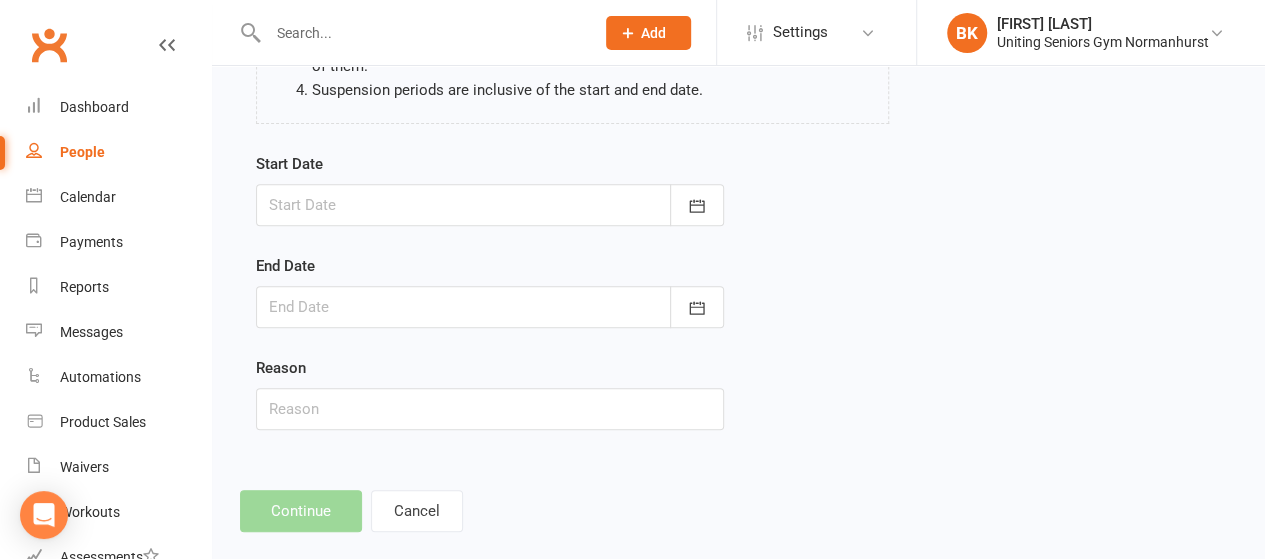 scroll, scrollTop: 339, scrollLeft: 0, axis: vertical 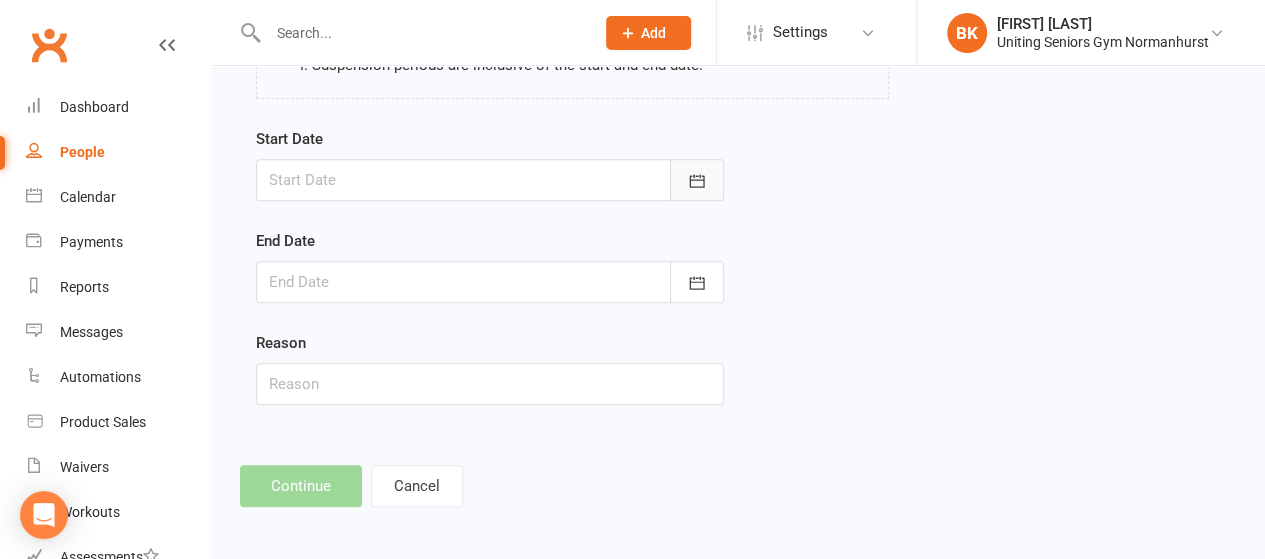 click at bounding box center (697, 180) 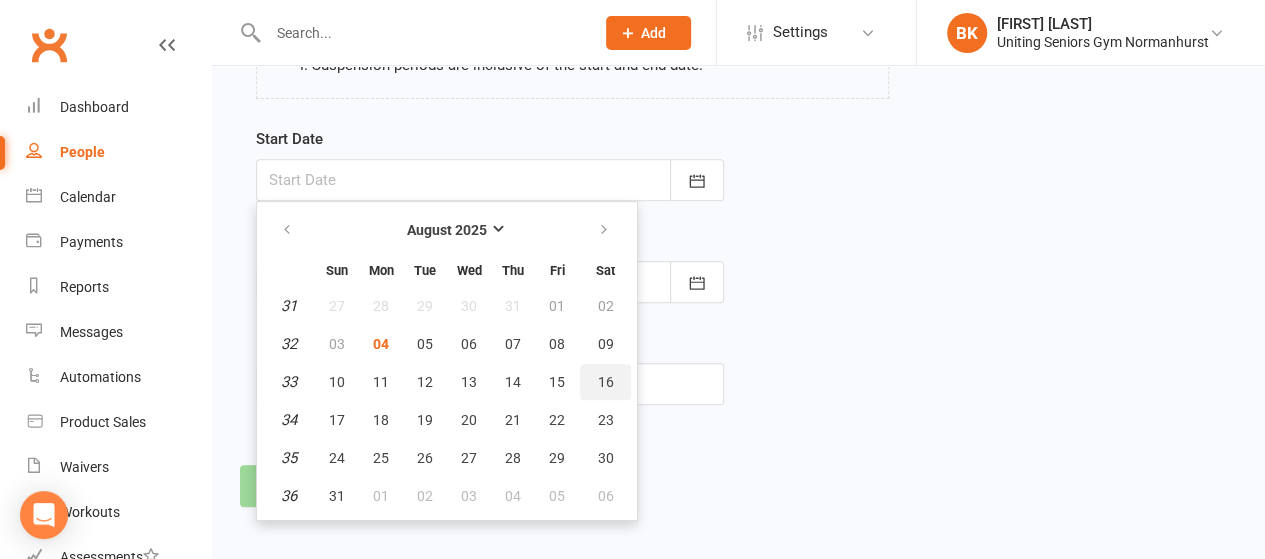 click on "16" at bounding box center [606, 382] 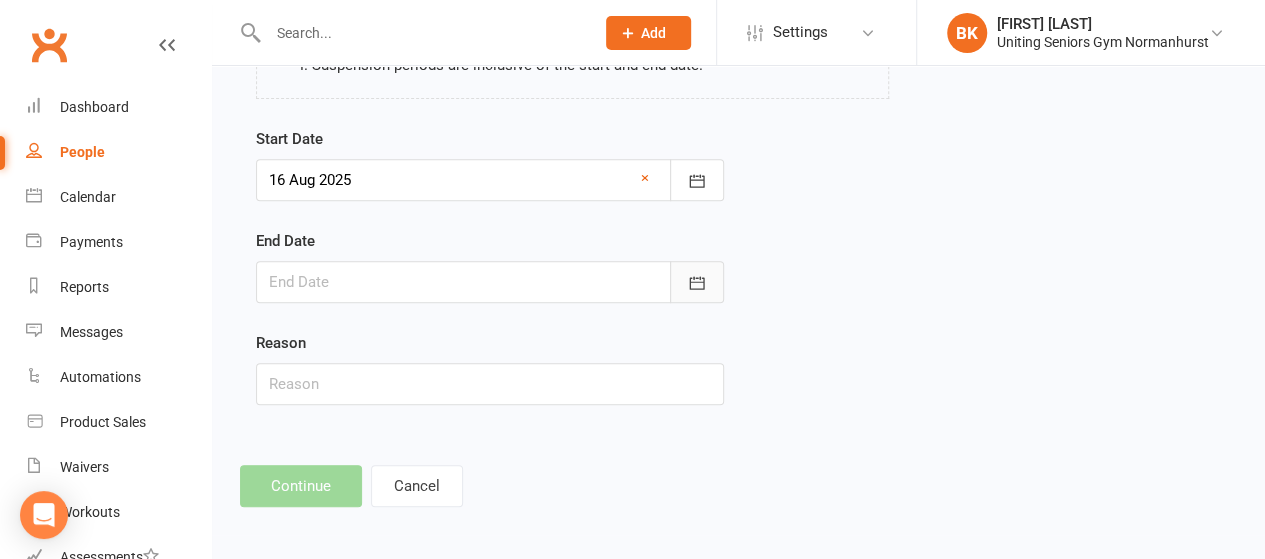 click 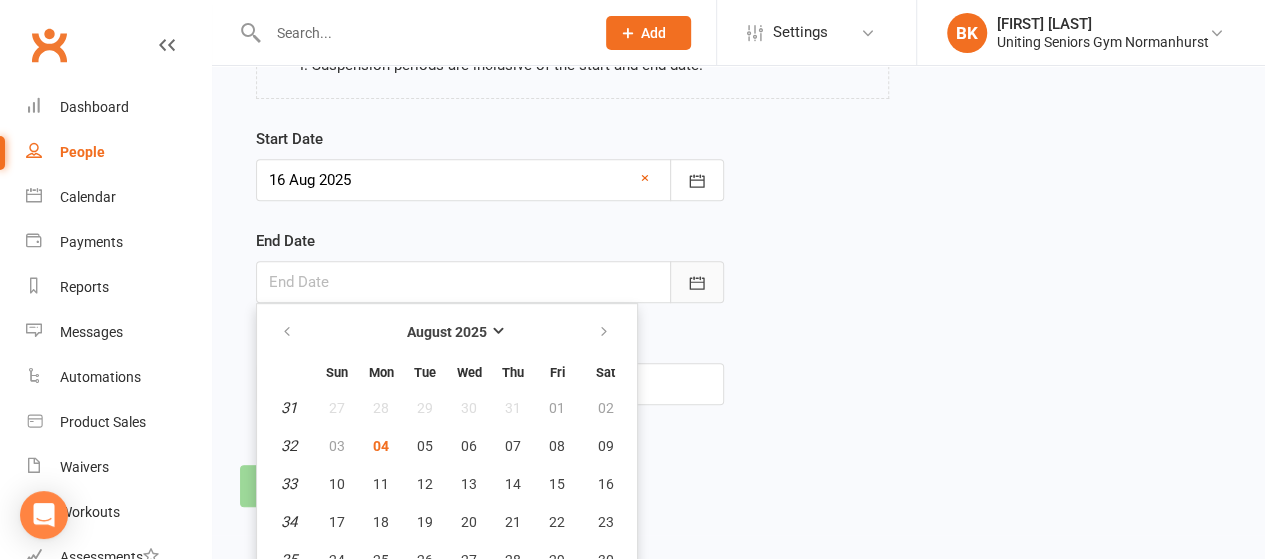 scroll, scrollTop: 396, scrollLeft: 0, axis: vertical 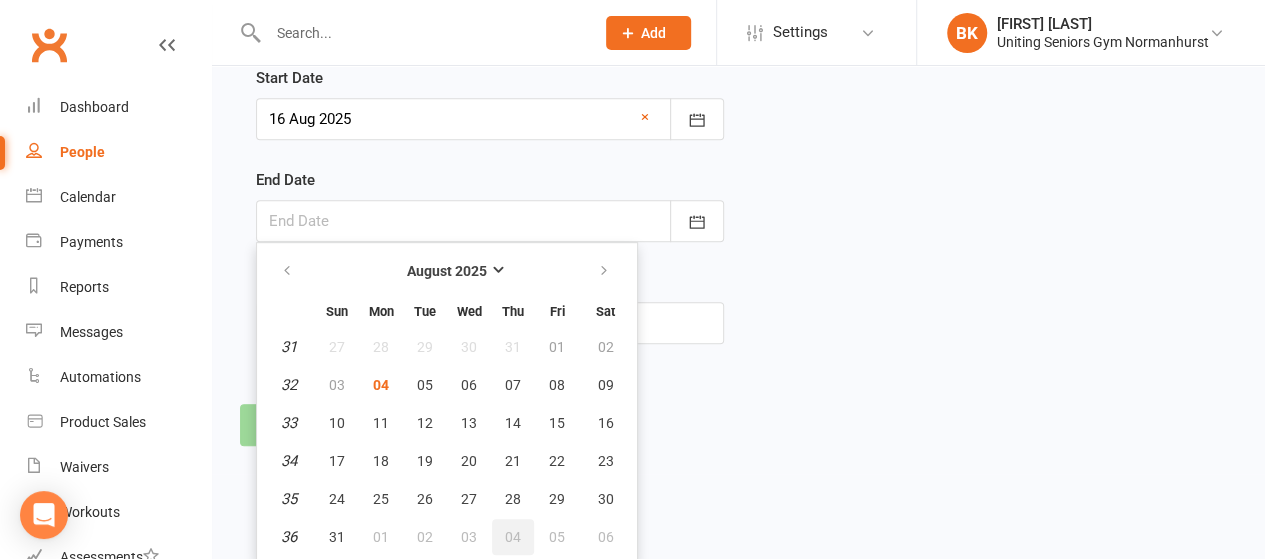 click on "04" at bounding box center (513, 537) 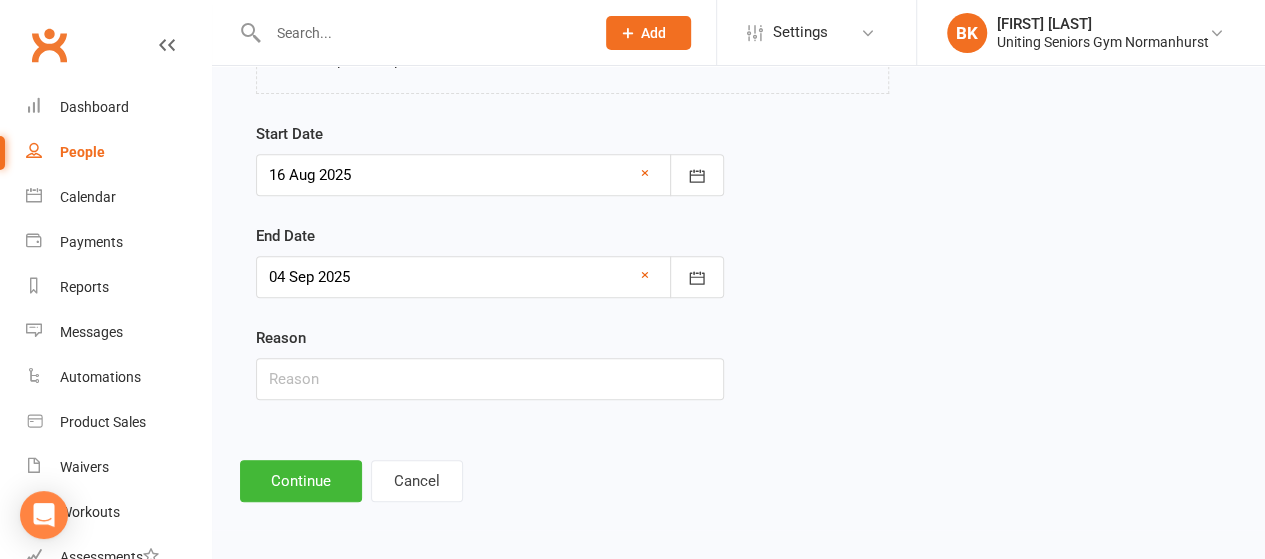 scroll, scrollTop: 340, scrollLeft: 0, axis: vertical 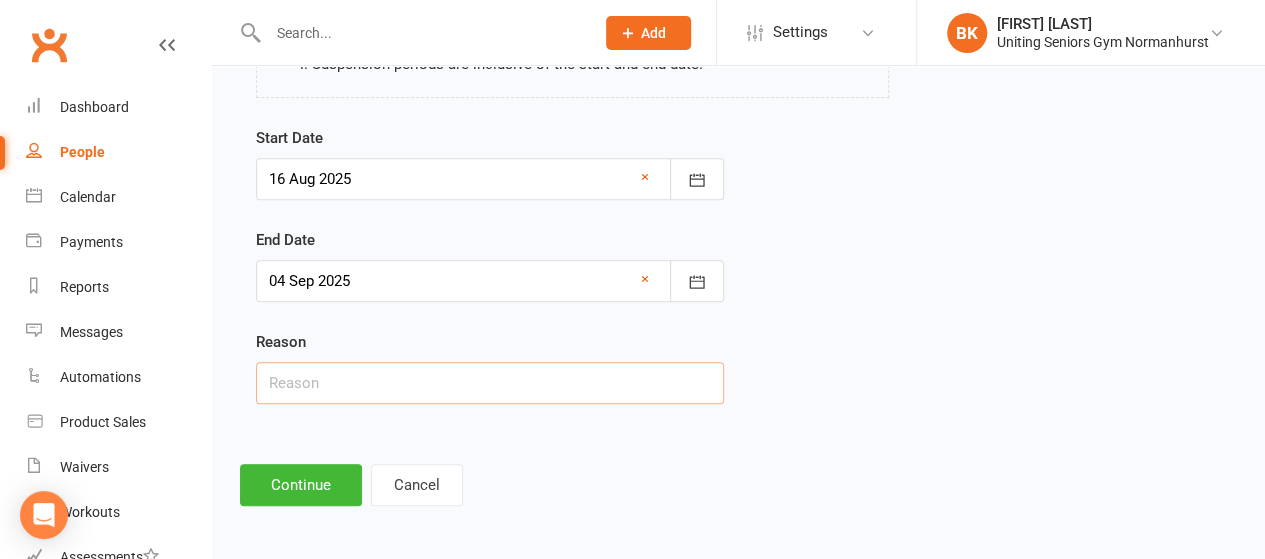 click at bounding box center (490, 383) 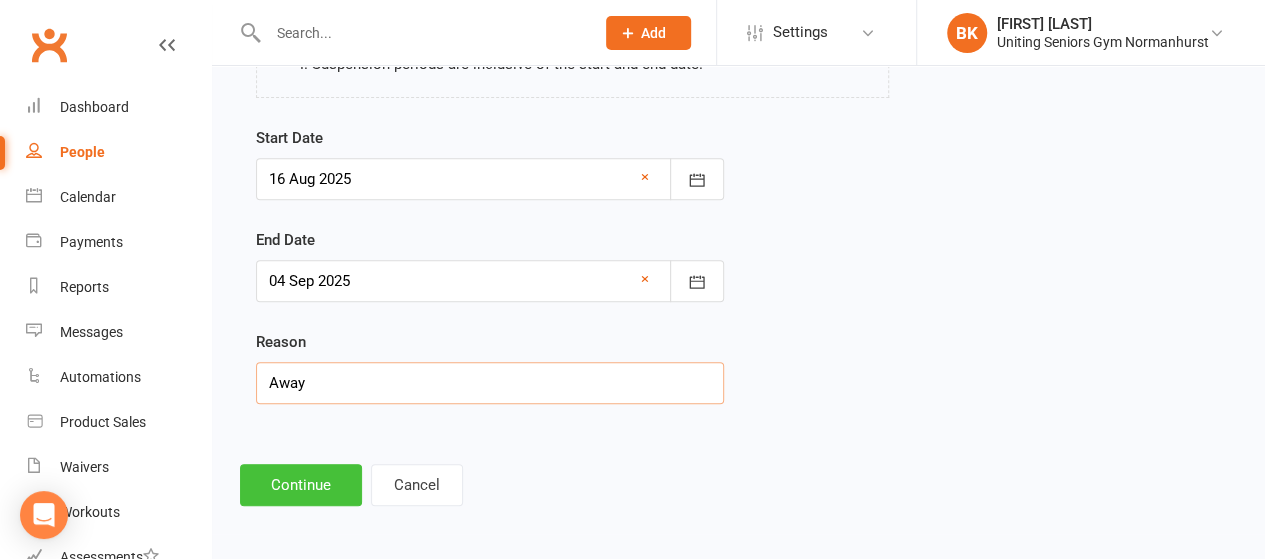 type on "Away" 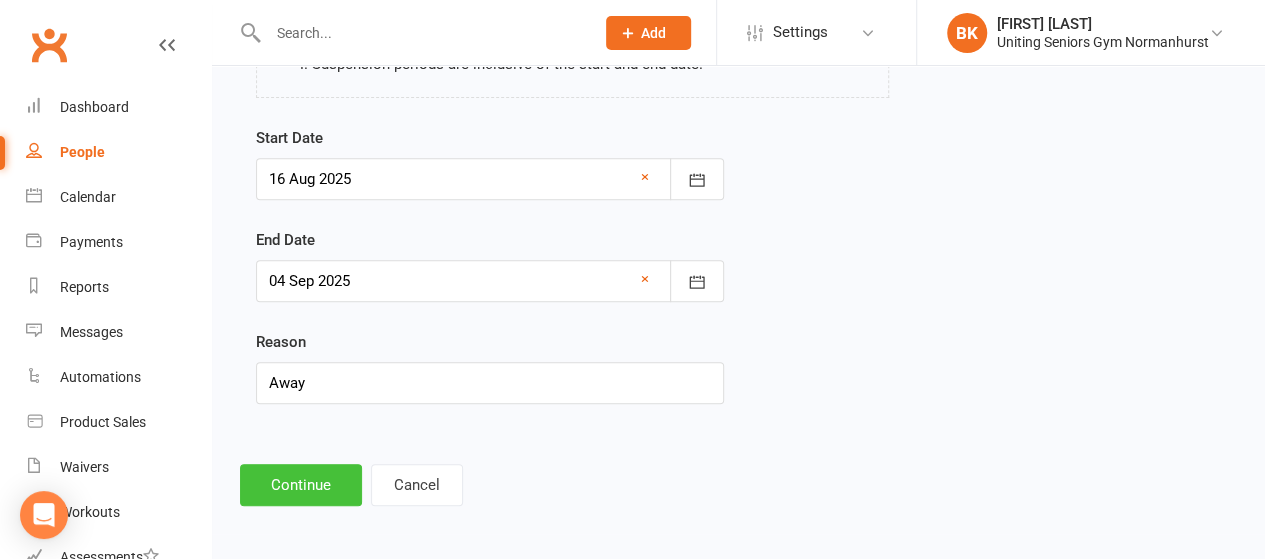 click on "Continue" at bounding box center [301, 485] 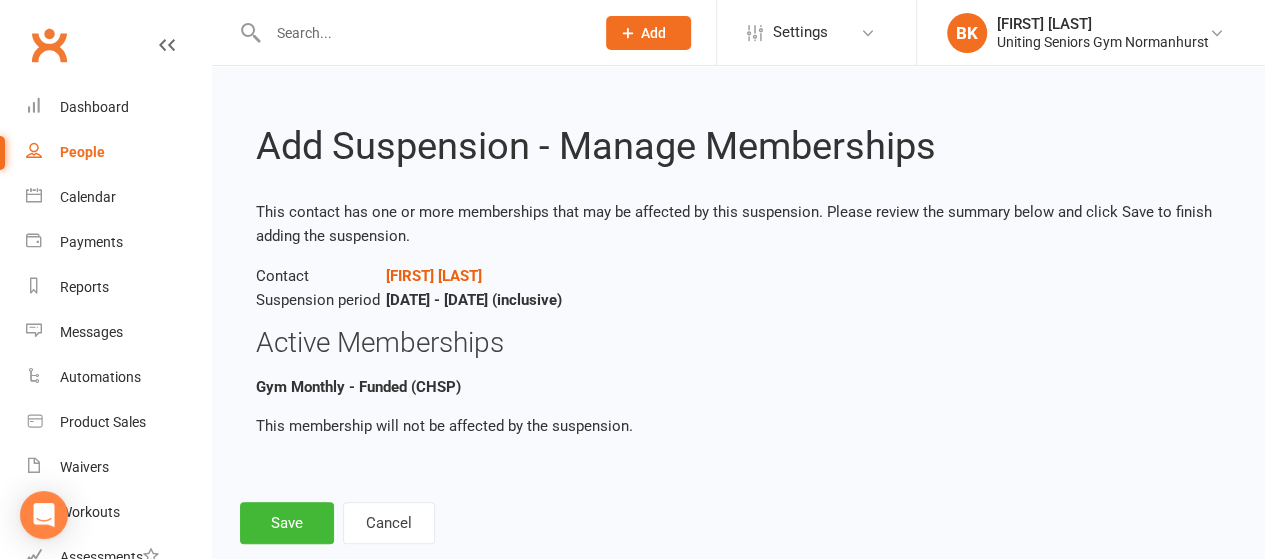 scroll, scrollTop: 40, scrollLeft: 0, axis: vertical 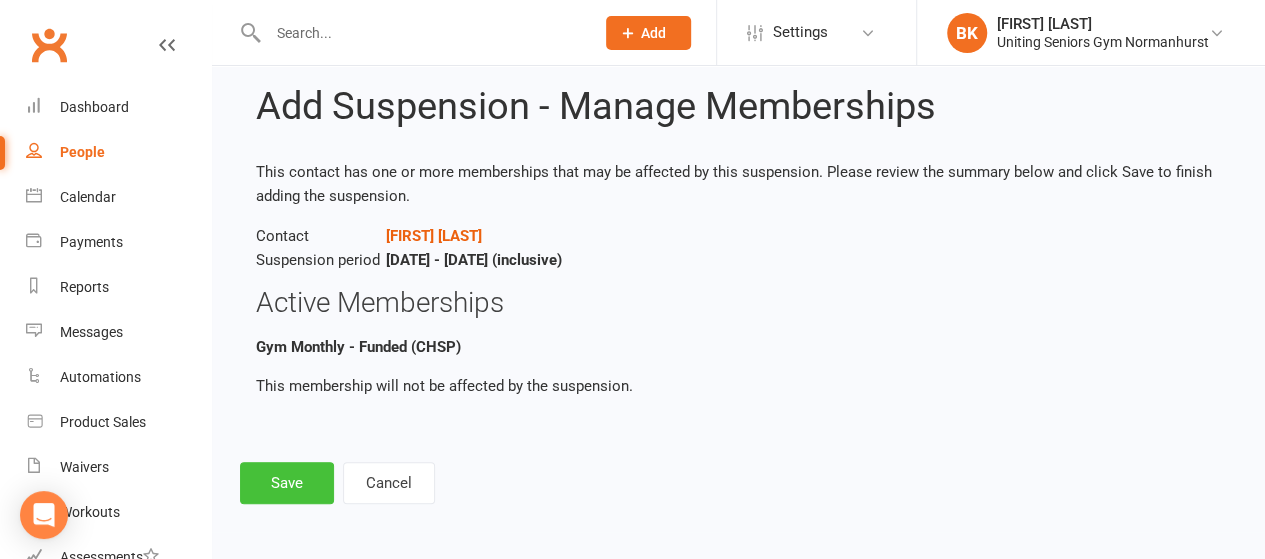 click on "Save" at bounding box center (287, 483) 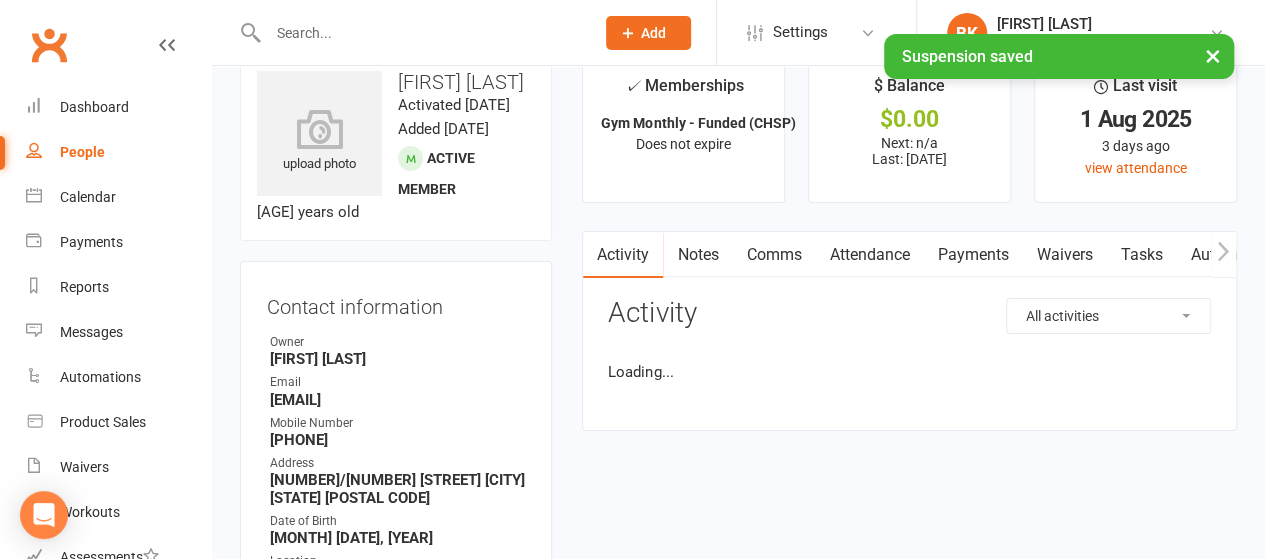 scroll, scrollTop: 0, scrollLeft: 0, axis: both 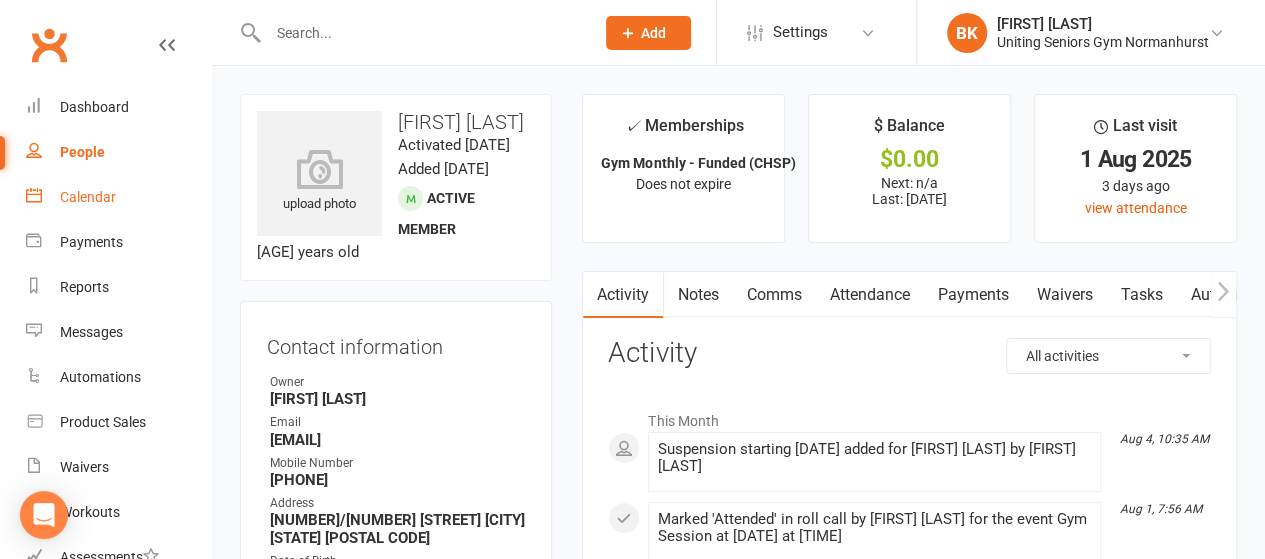 click on "Calendar" at bounding box center [88, 197] 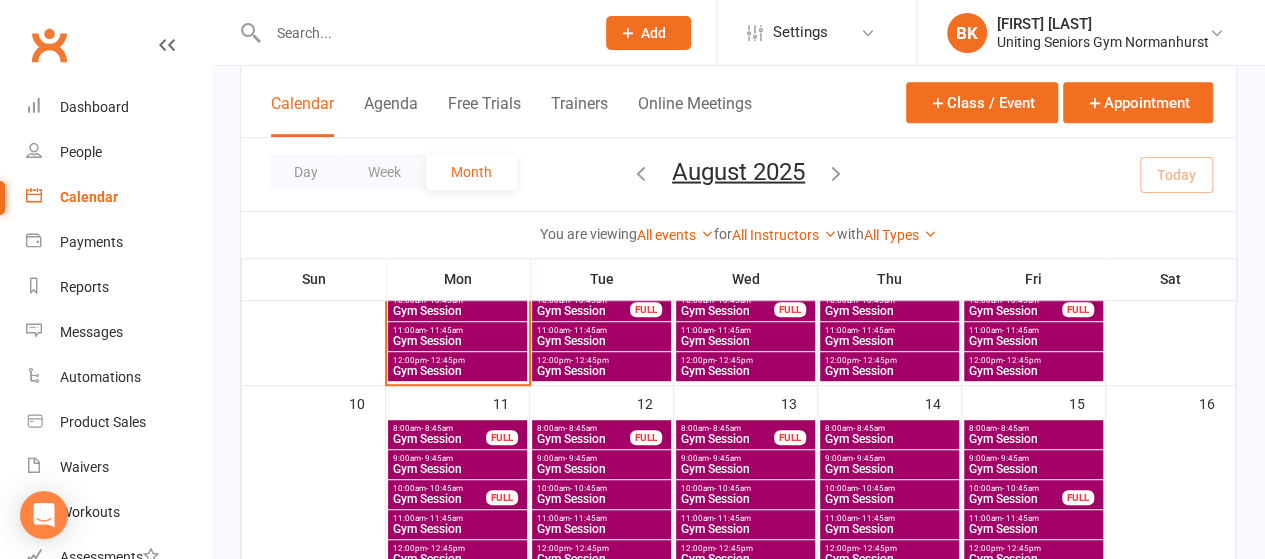 scroll, scrollTop: 476, scrollLeft: 0, axis: vertical 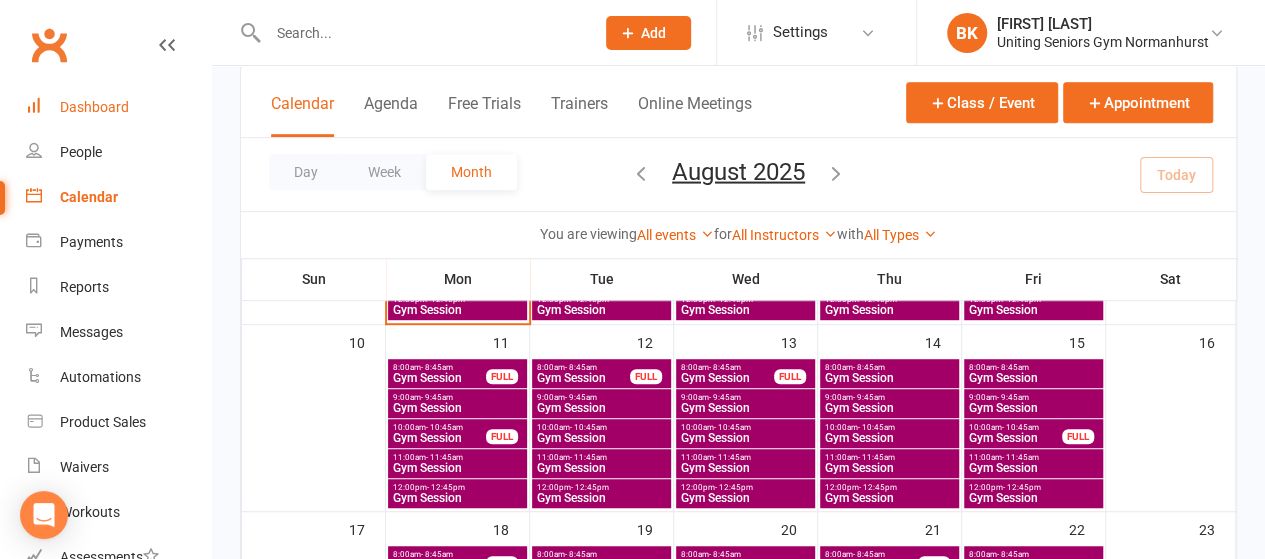 click on "Dashboard" at bounding box center [118, 107] 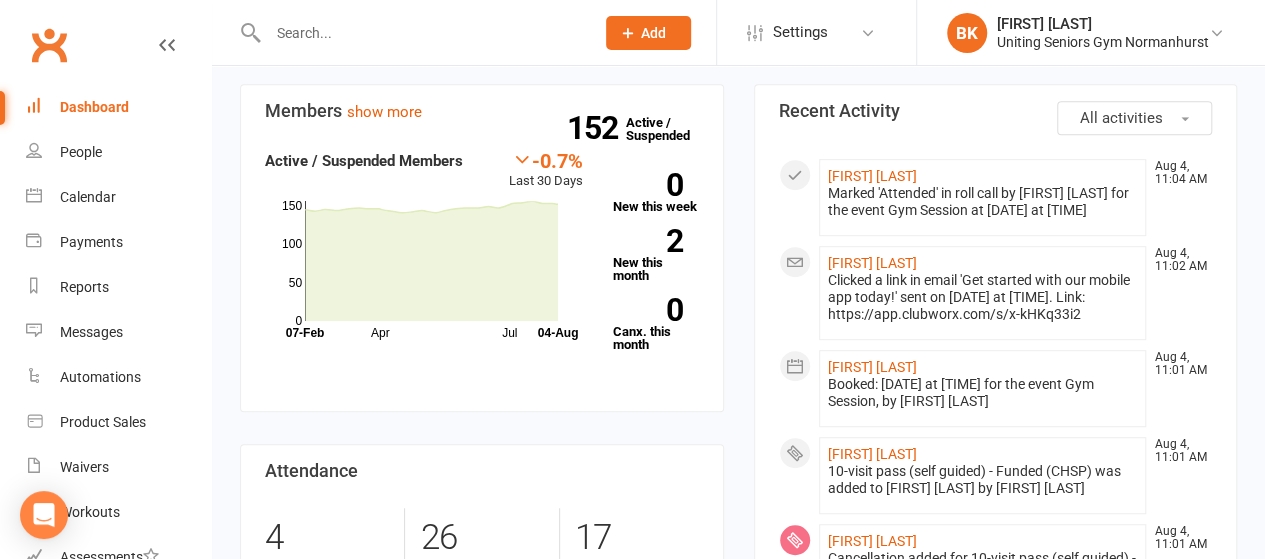 scroll, scrollTop: 0, scrollLeft: 0, axis: both 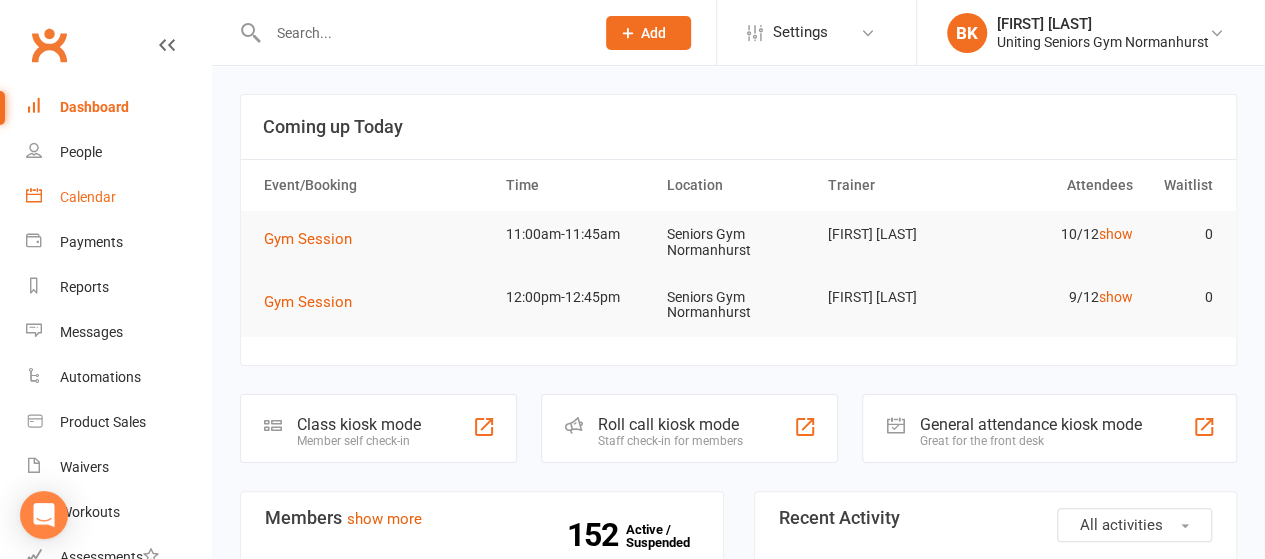 click on "Calendar" at bounding box center [88, 197] 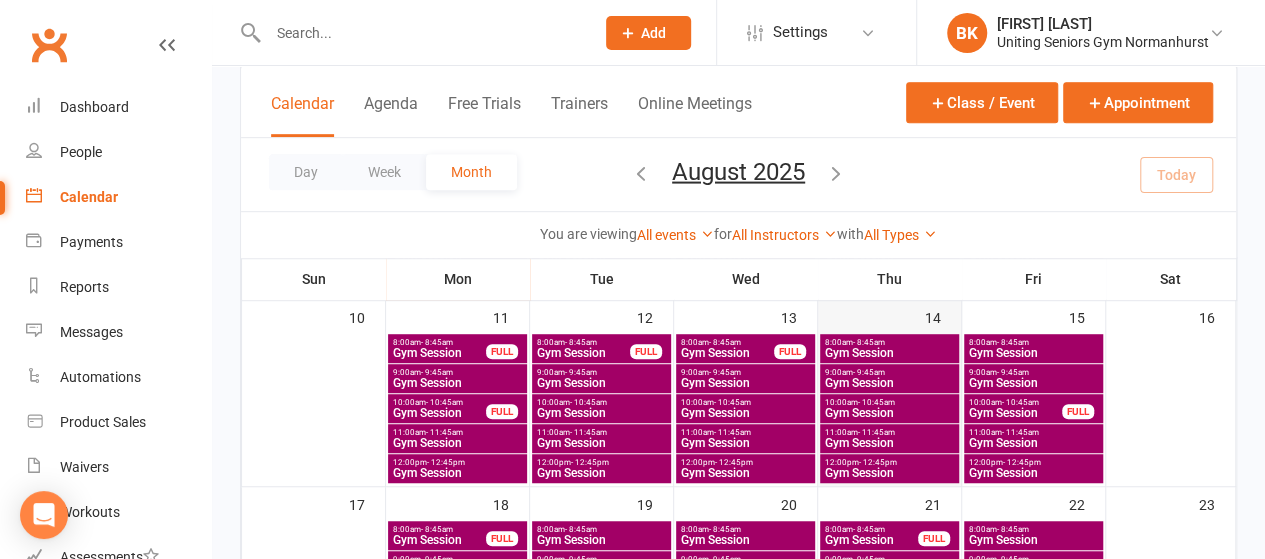 scroll, scrollTop: 503, scrollLeft: 0, axis: vertical 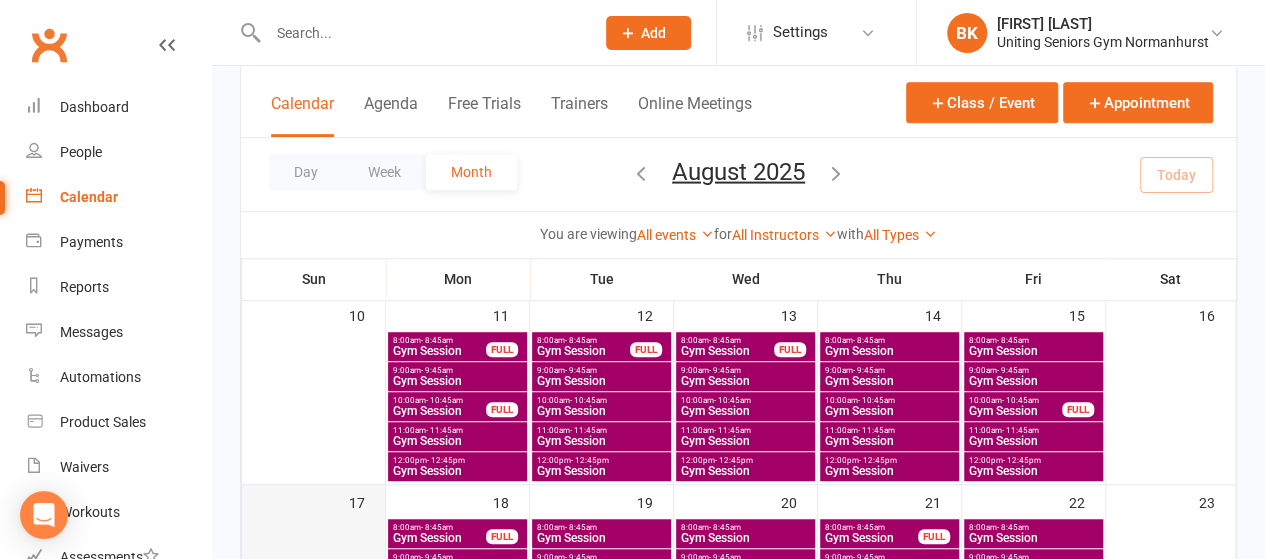click at bounding box center [313, 595] 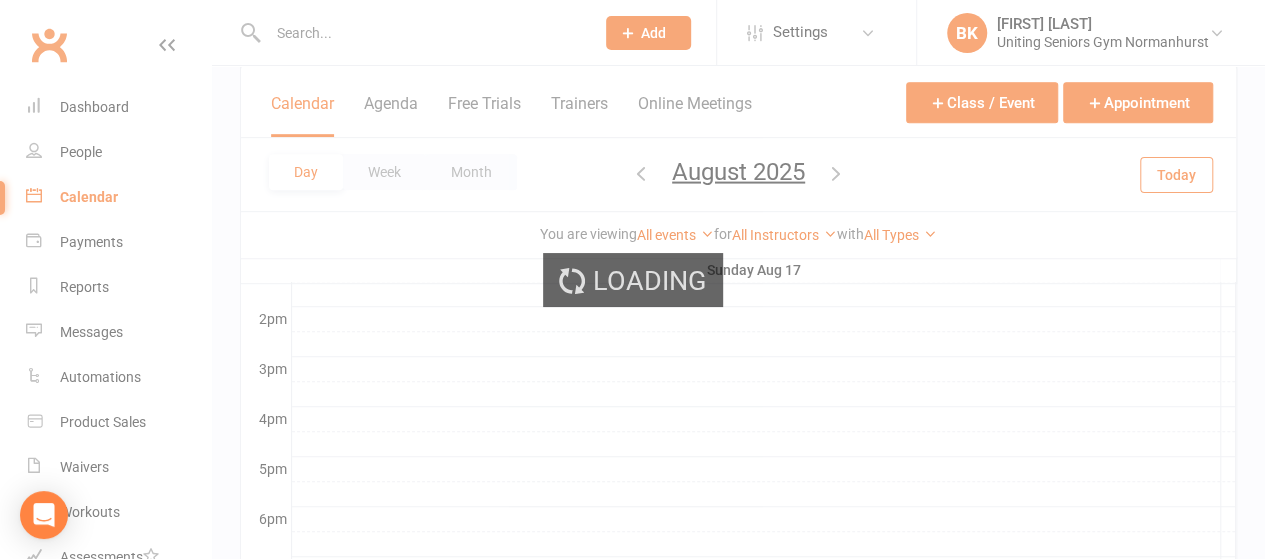 scroll, scrollTop: 0, scrollLeft: 0, axis: both 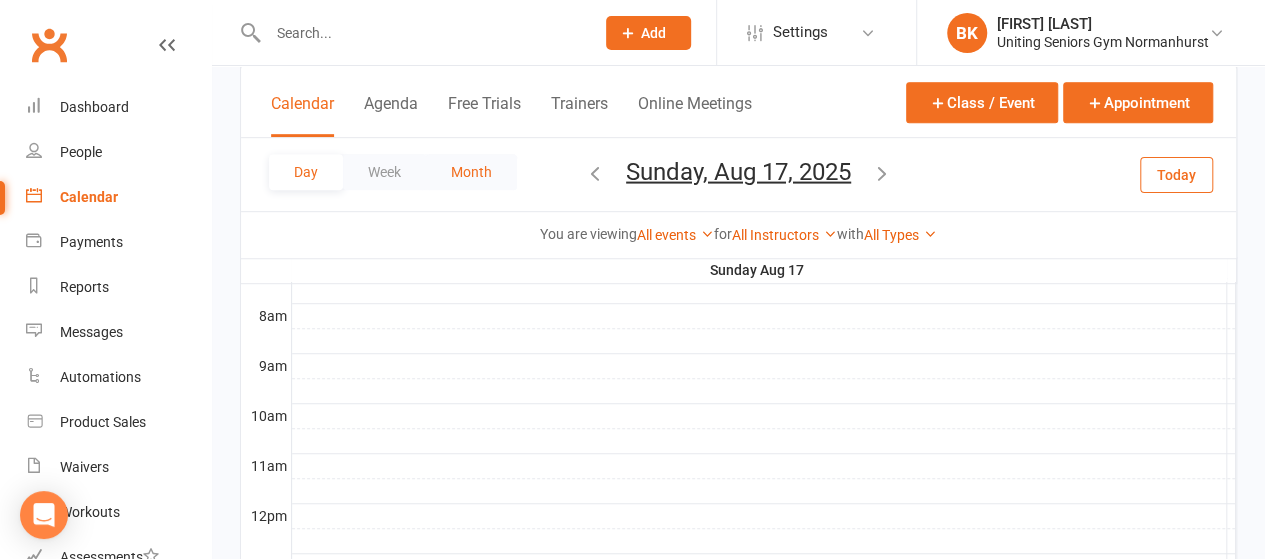 click on "Month" at bounding box center (471, 172) 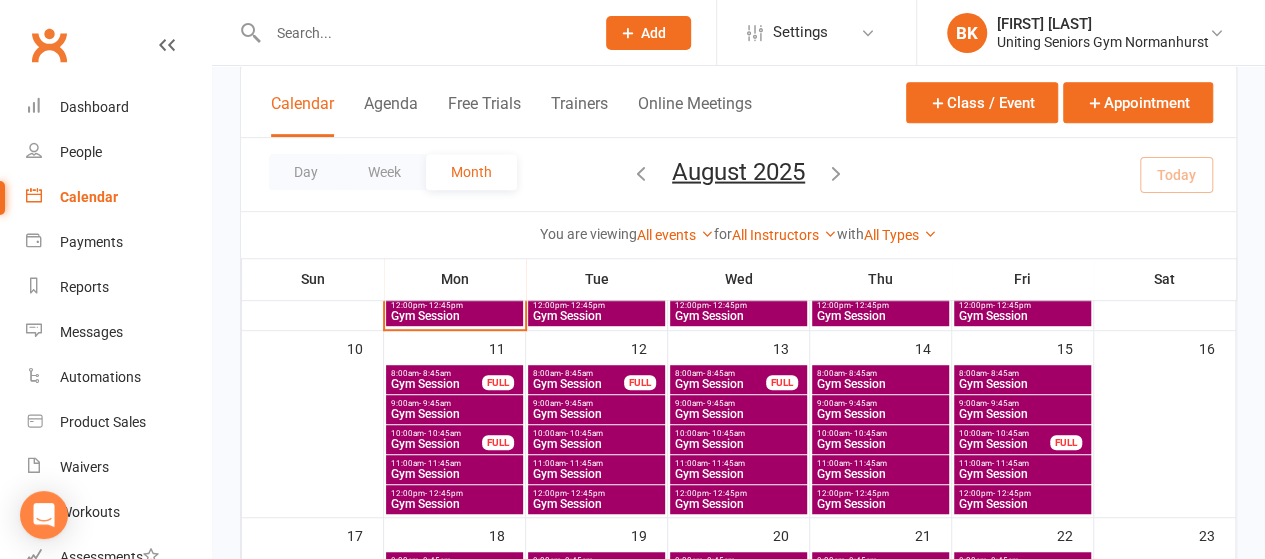 scroll, scrollTop: 471, scrollLeft: 0, axis: vertical 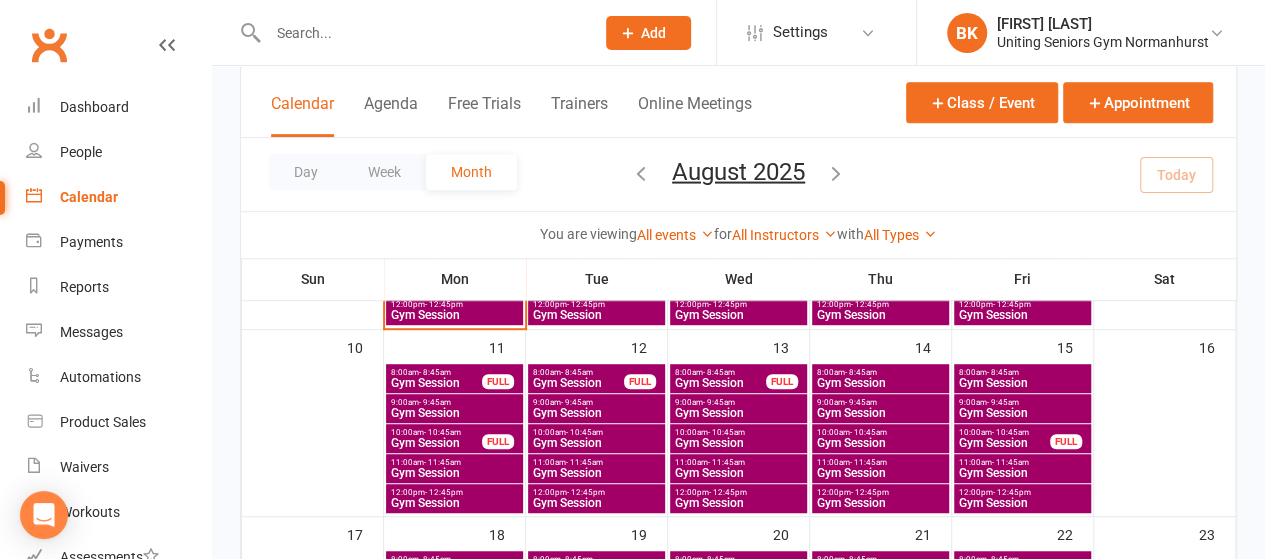 click on "11:00am  - 11:45am Gym Session" at bounding box center [880, 468] 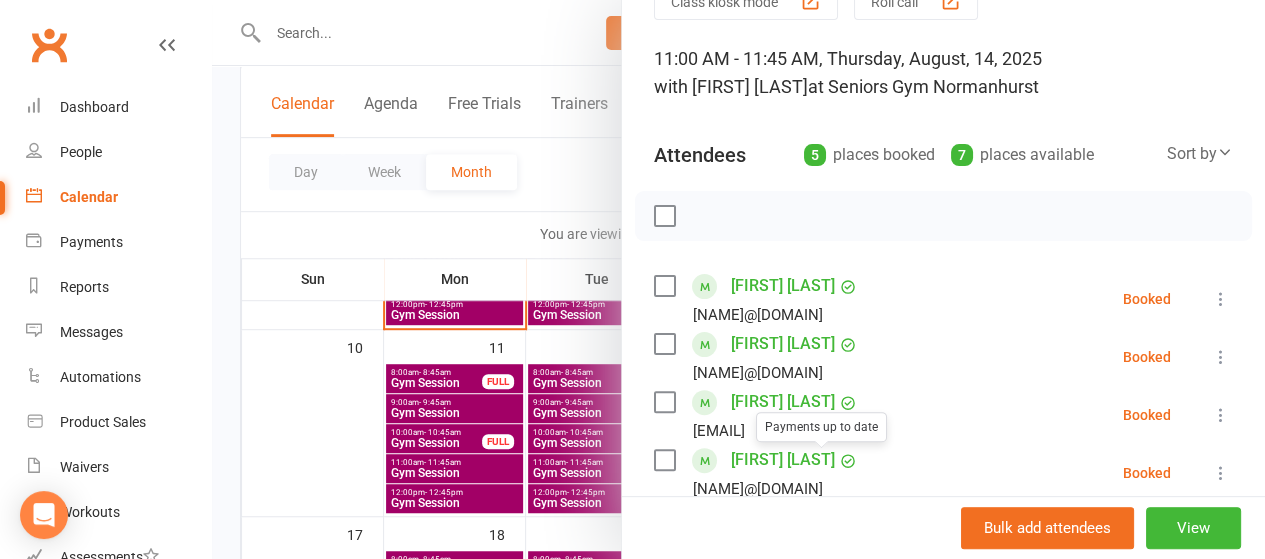 scroll, scrollTop: 342, scrollLeft: 0, axis: vertical 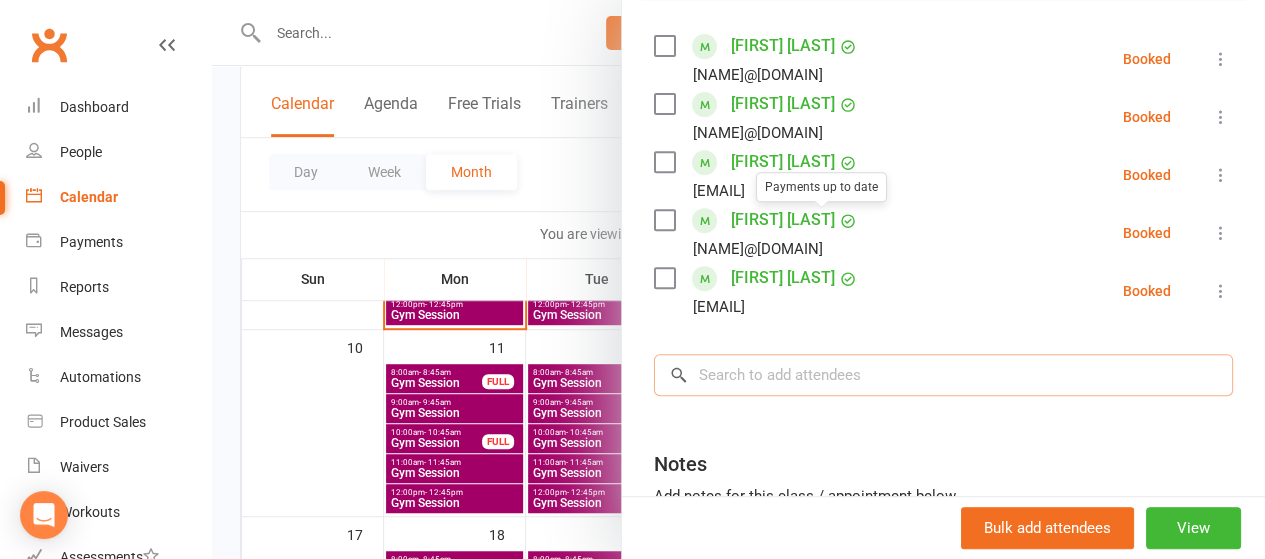 click at bounding box center [943, 375] 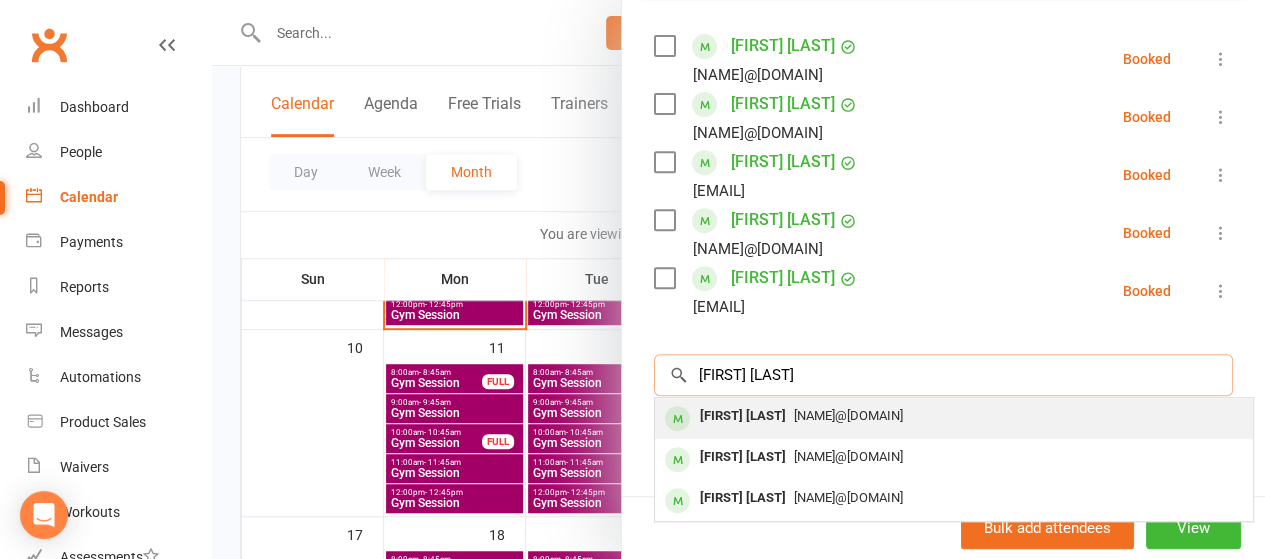 type on "[FIRST] [LAST]" 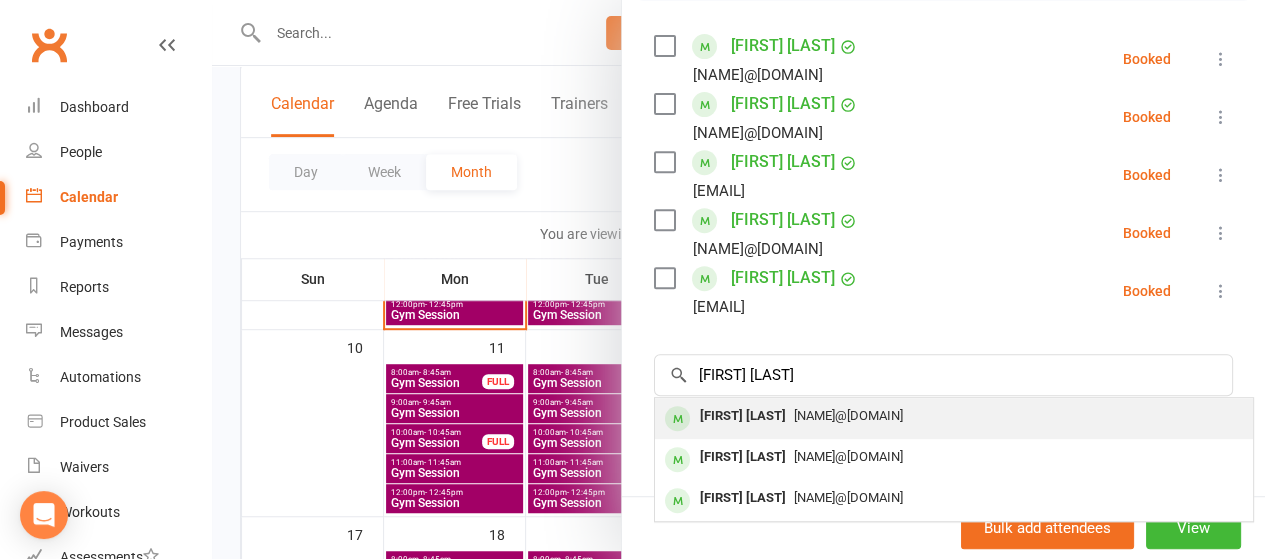 click on "[FIRST] [LAST]" at bounding box center [743, 416] 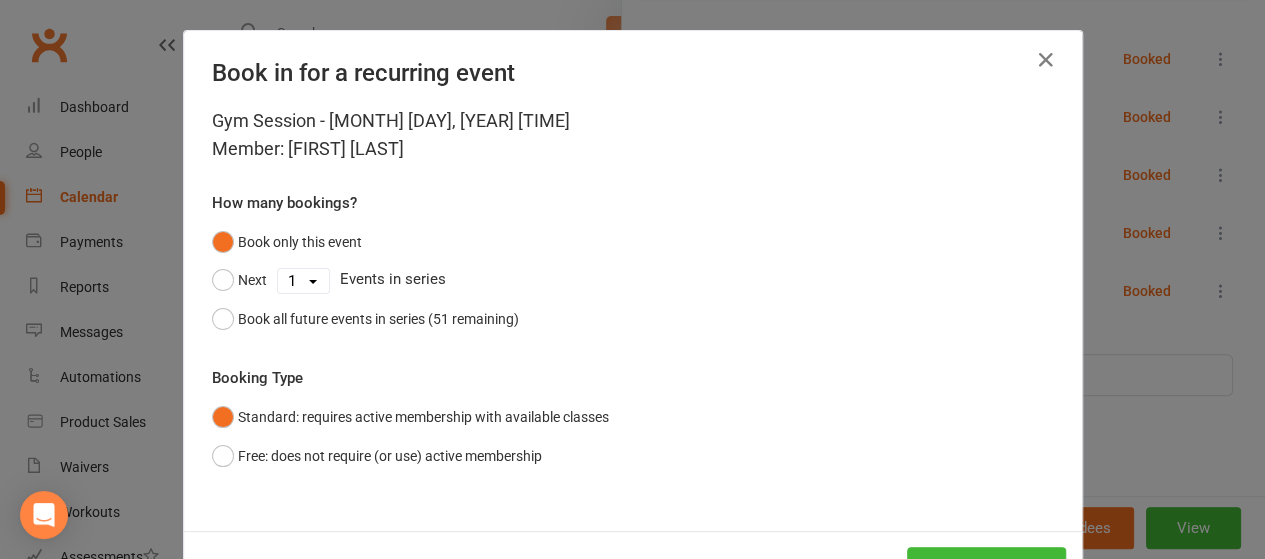 scroll, scrollTop: 74, scrollLeft: 0, axis: vertical 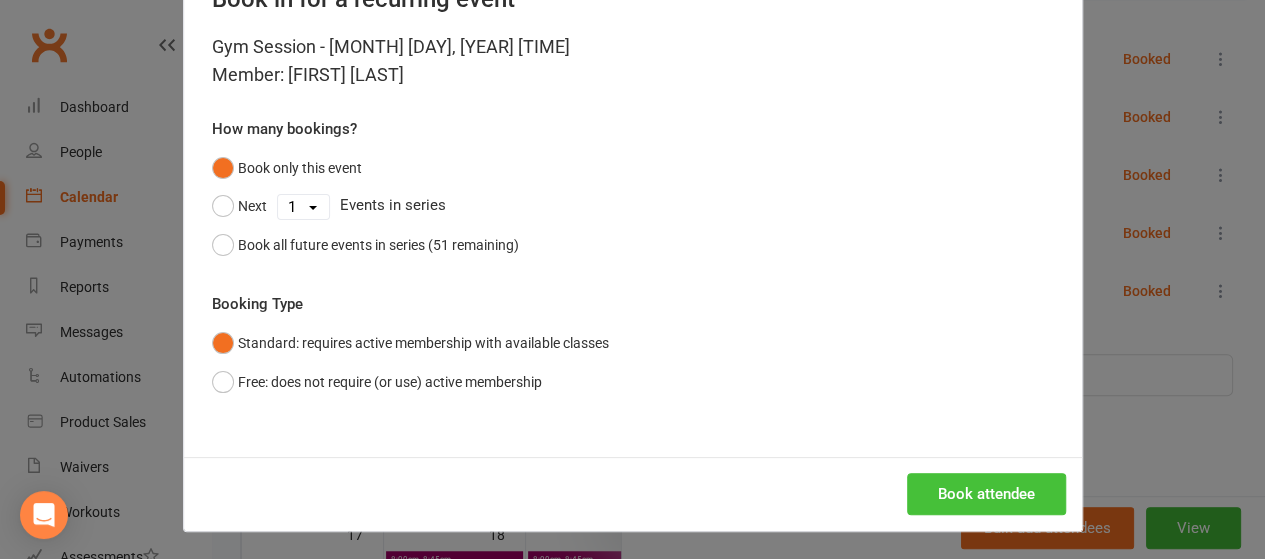 click on "Book attendee" at bounding box center (986, 494) 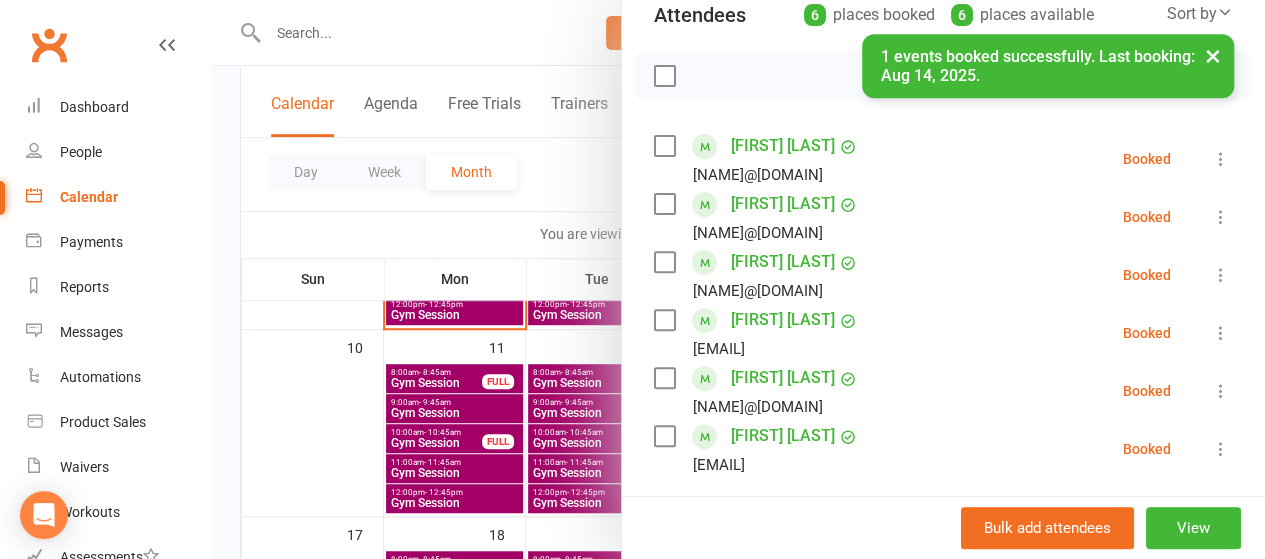 scroll, scrollTop: 240, scrollLeft: 0, axis: vertical 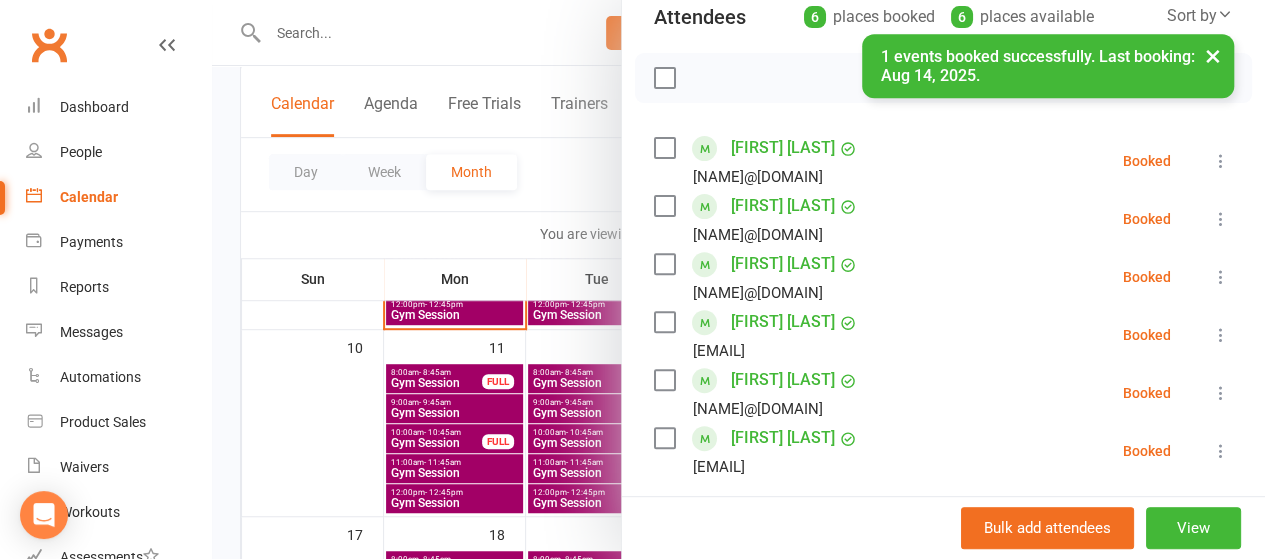click at bounding box center [738, 279] 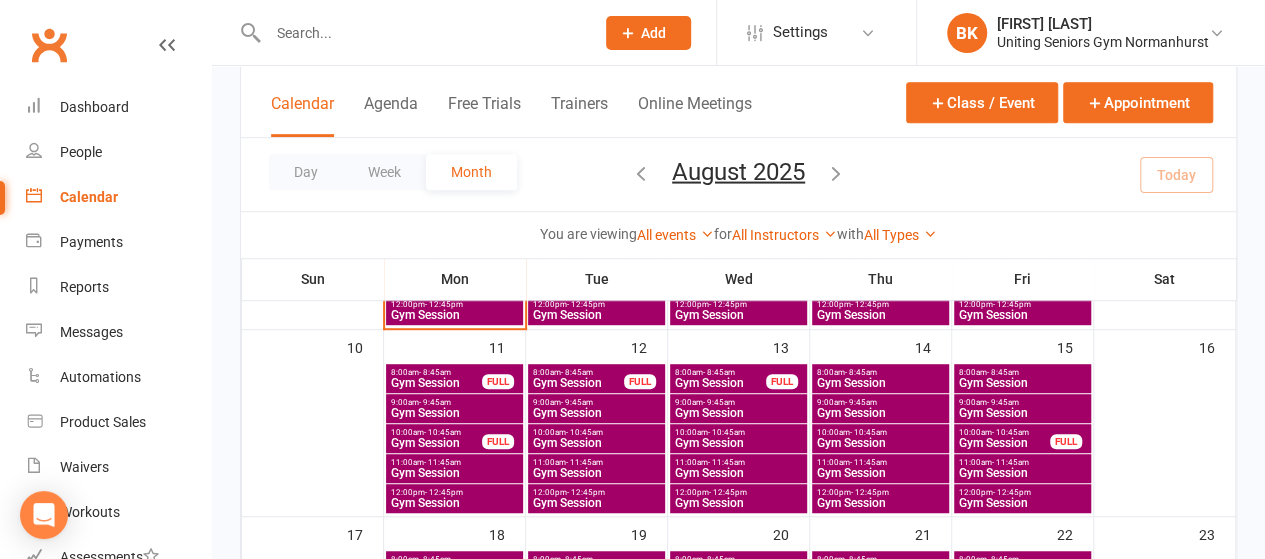 click on "Gym Session" at bounding box center [596, 473] 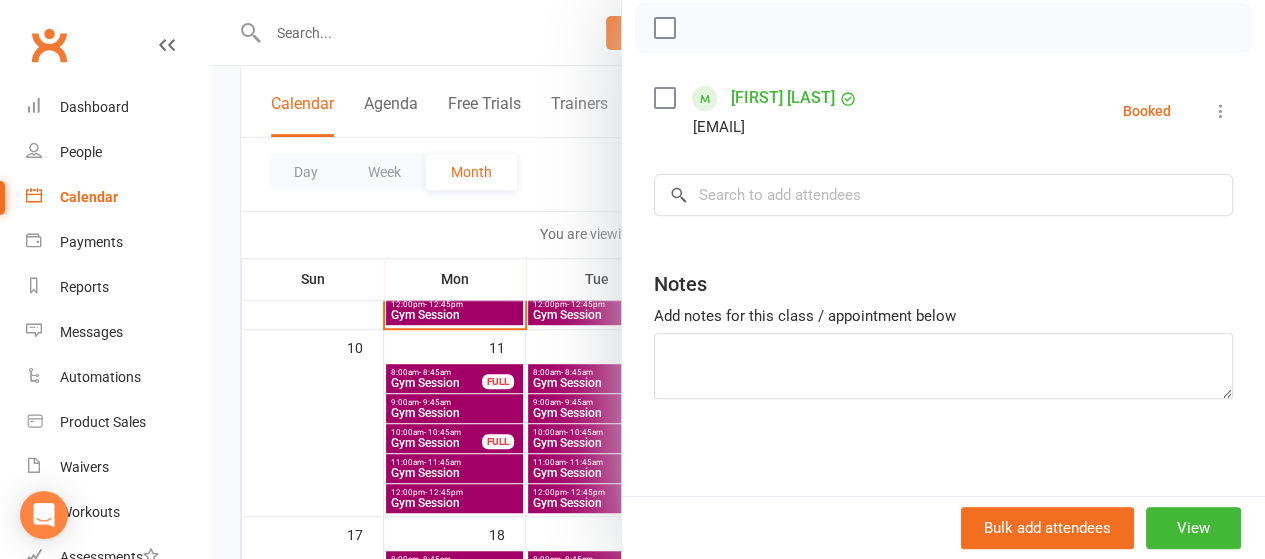 scroll, scrollTop: 0, scrollLeft: 0, axis: both 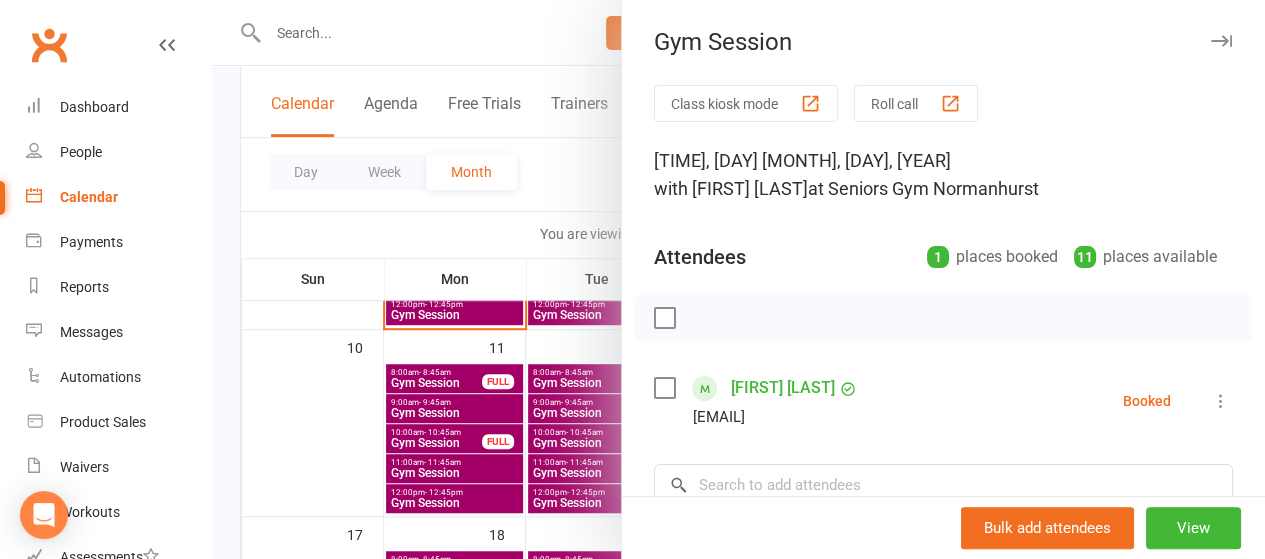 click at bounding box center [738, 279] 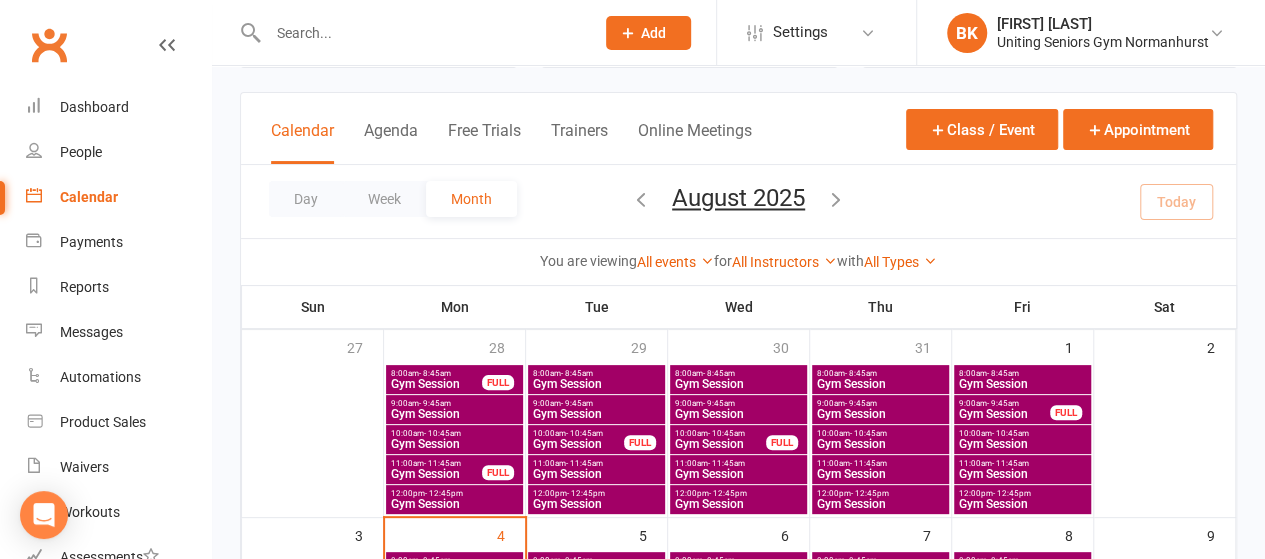 scroll, scrollTop: 0, scrollLeft: 0, axis: both 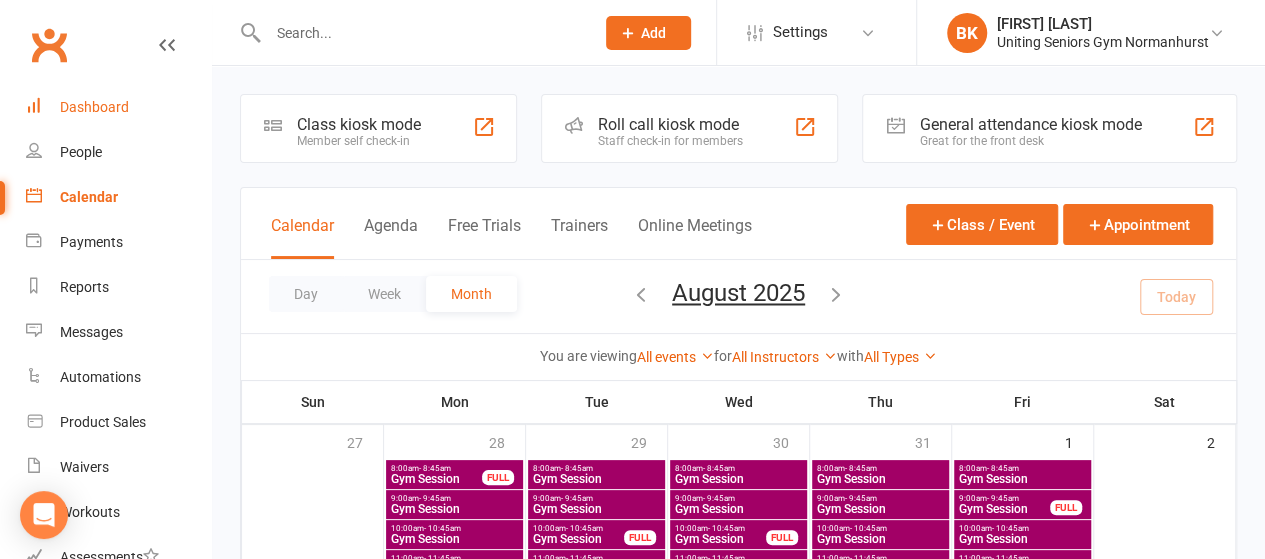 click on "Dashboard" at bounding box center (94, 107) 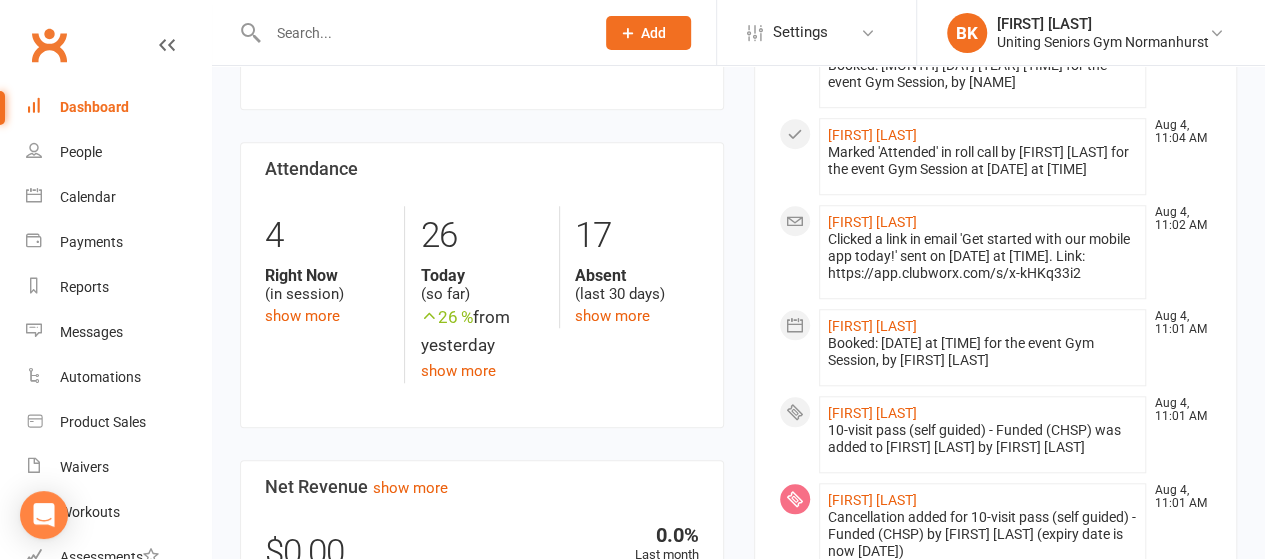 scroll, scrollTop: 0, scrollLeft: 0, axis: both 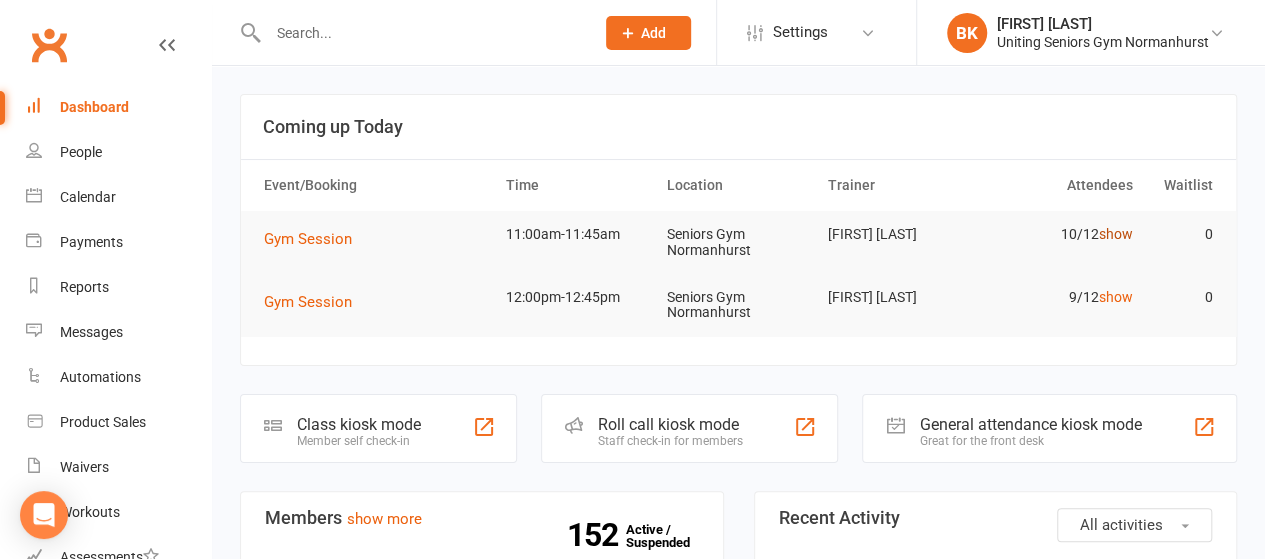 click on "show" at bounding box center [1115, 234] 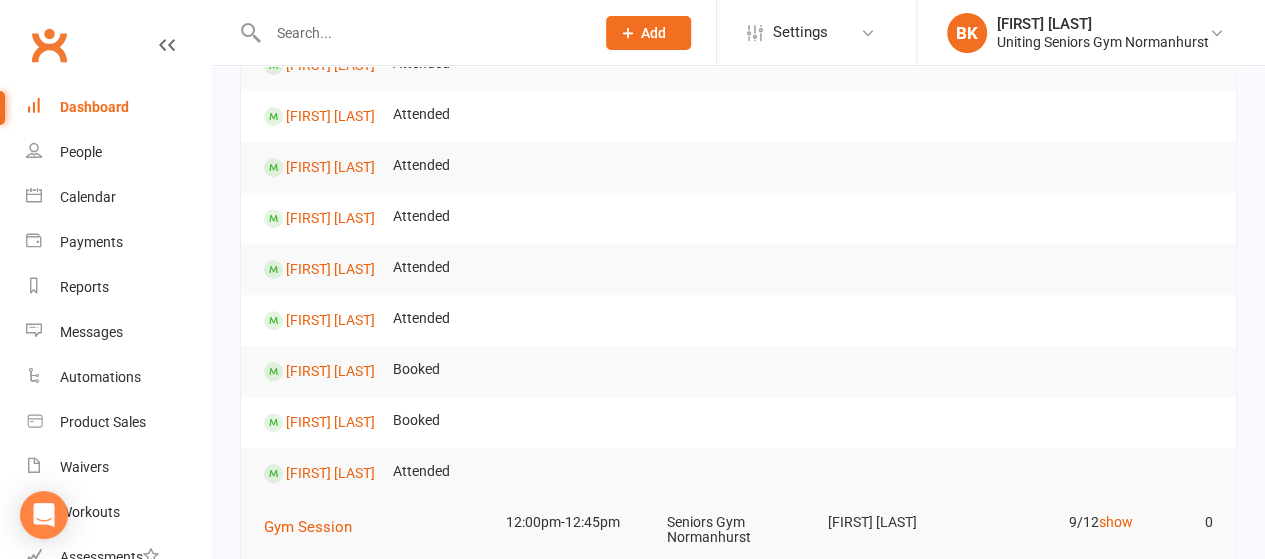 scroll, scrollTop: 0, scrollLeft: 0, axis: both 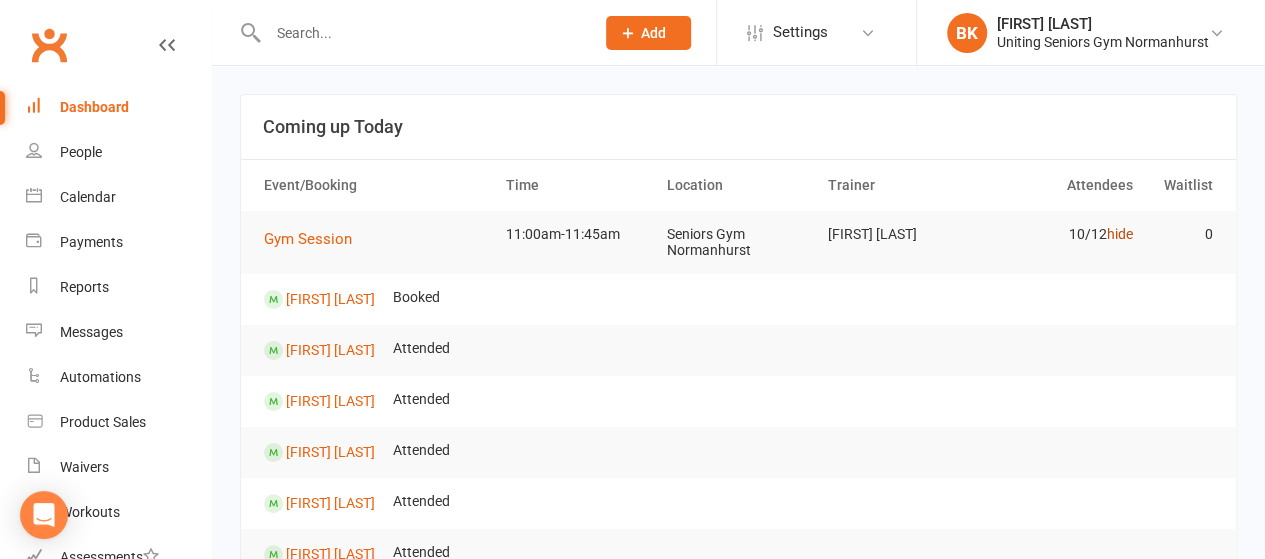 click on "hide" at bounding box center (1119, 234) 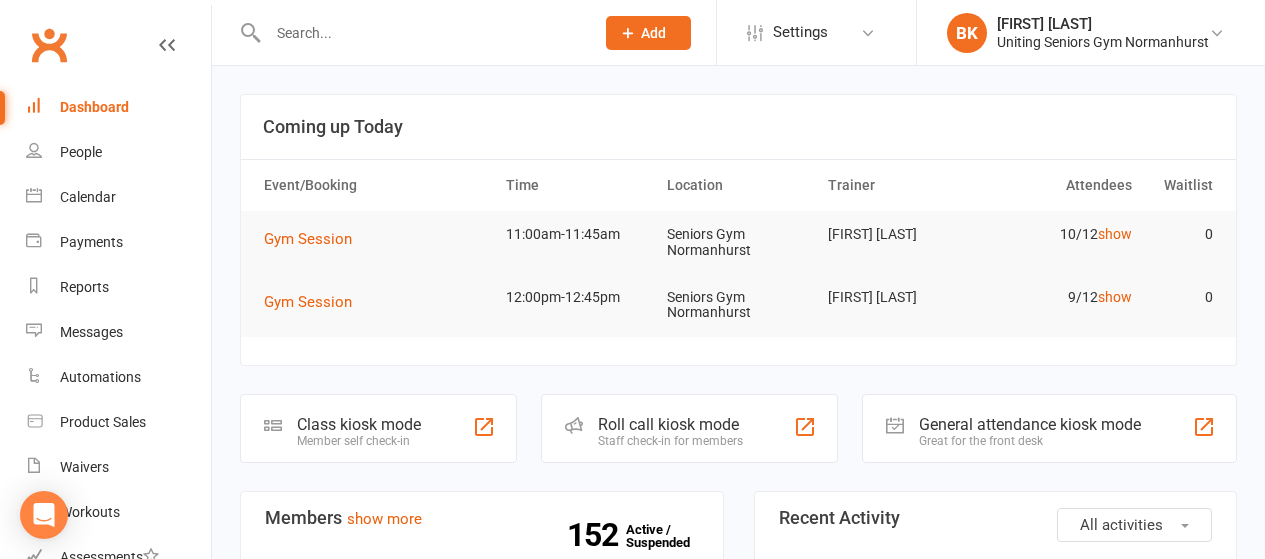 scroll, scrollTop: 600, scrollLeft: 0, axis: vertical 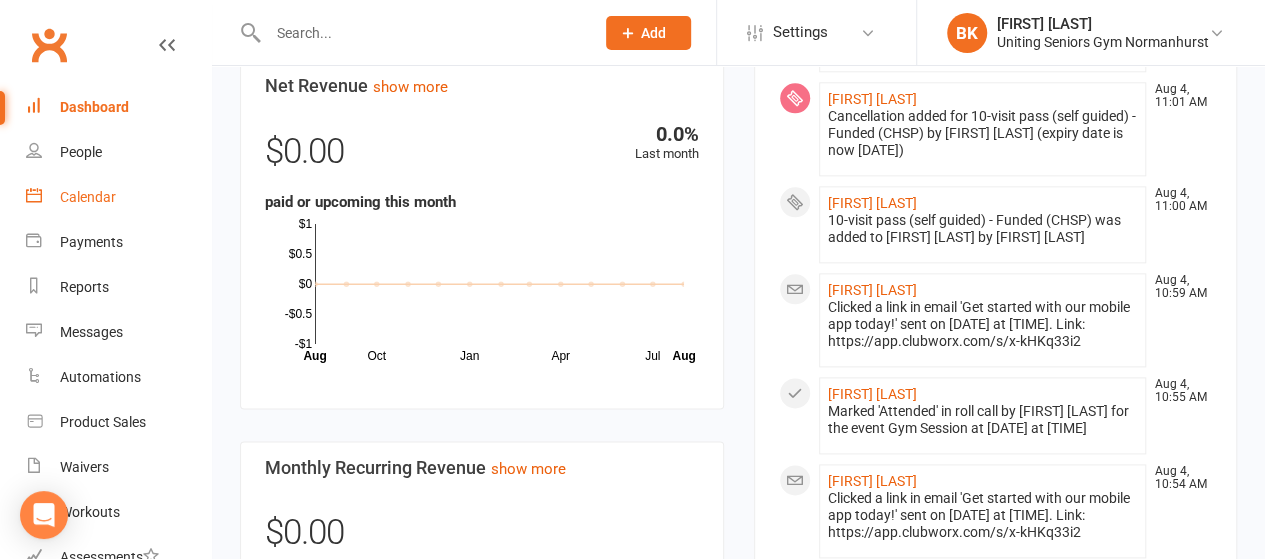 click on "Calendar" at bounding box center (88, 197) 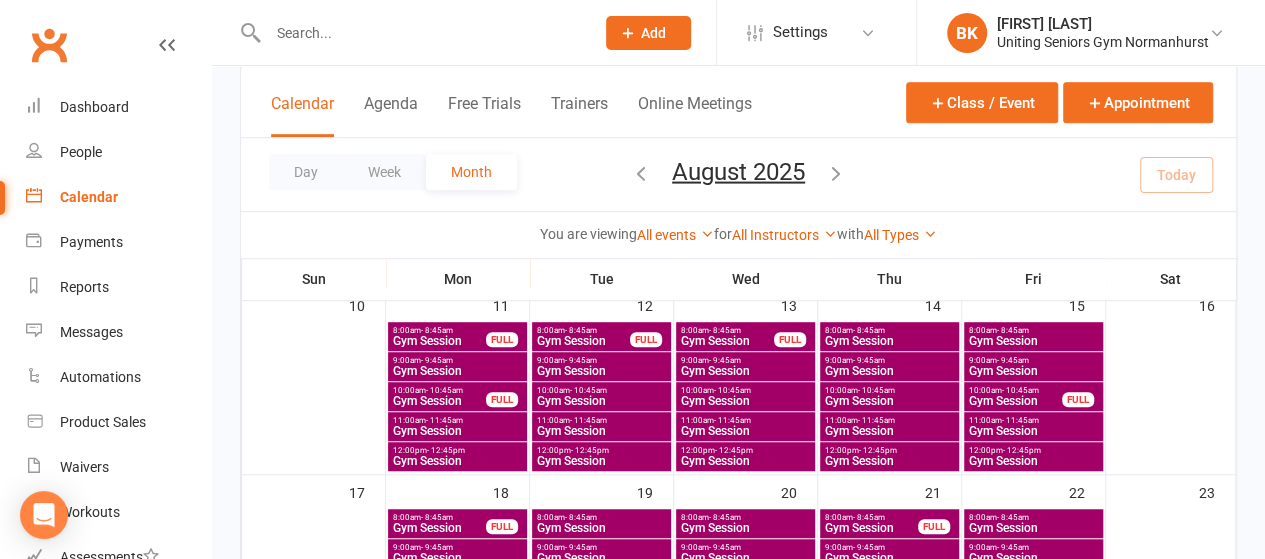 scroll, scrollTop: 515, scrollLeft: 0, axis: vertical 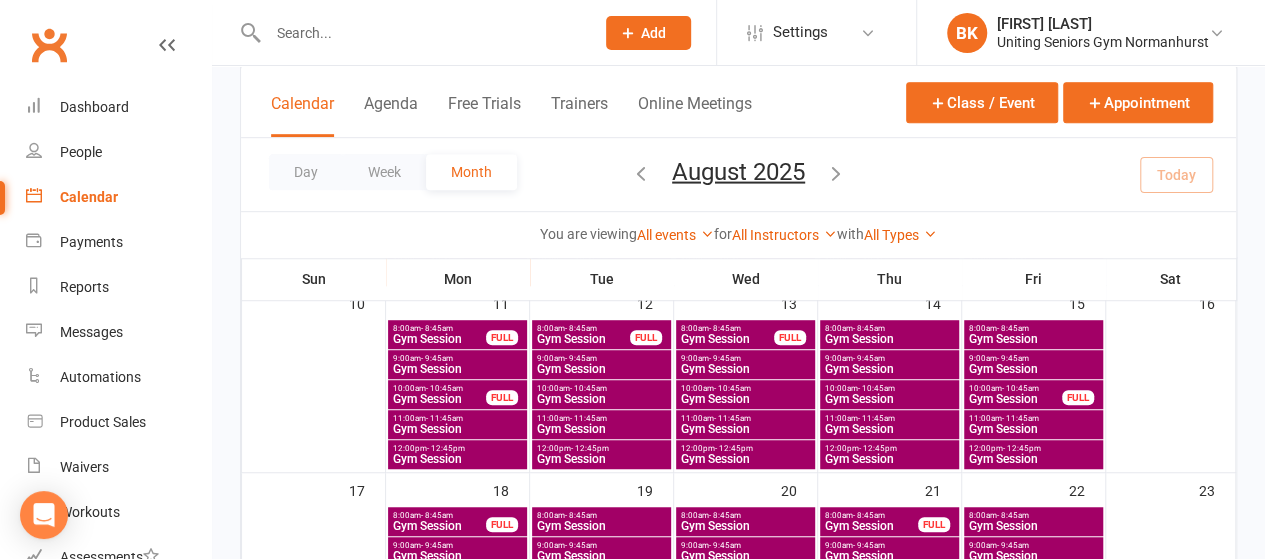 click on "11:00am  - 11:45am" at bounding box center (457, 418) 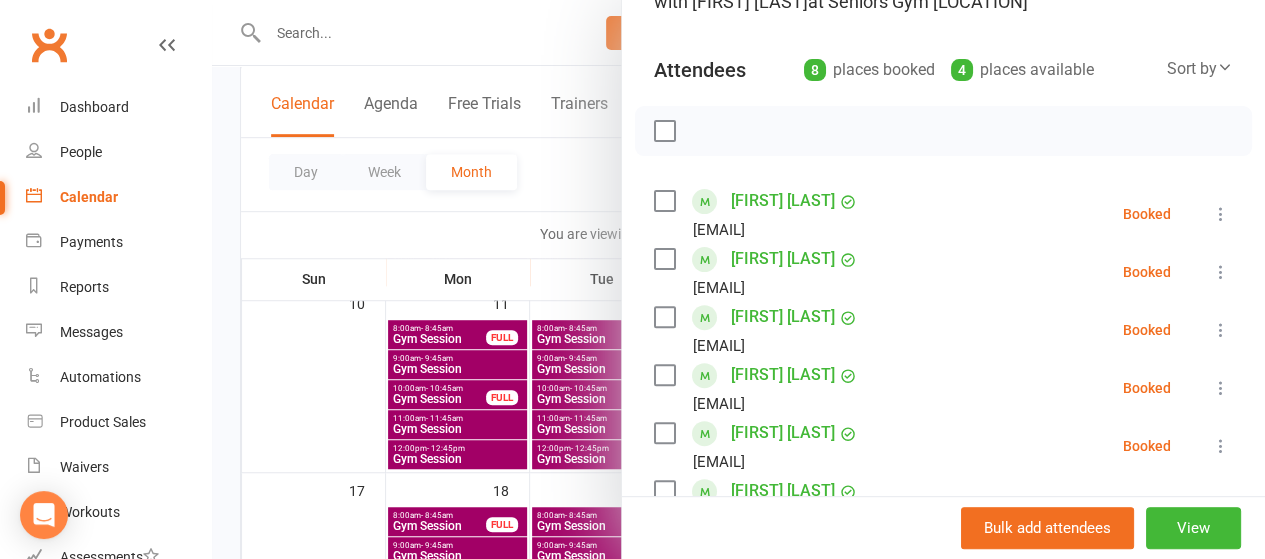 scroll, scrollTop: 0, scrollLeft: 0, axis: both 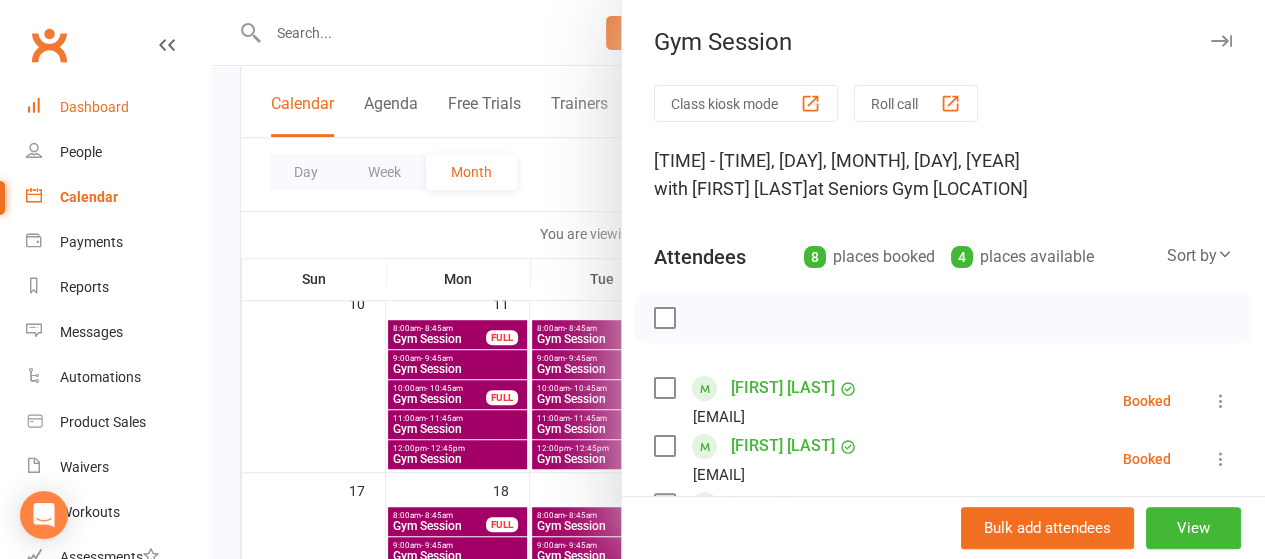 click on "Dashboard" at bounding box center [94, 107] 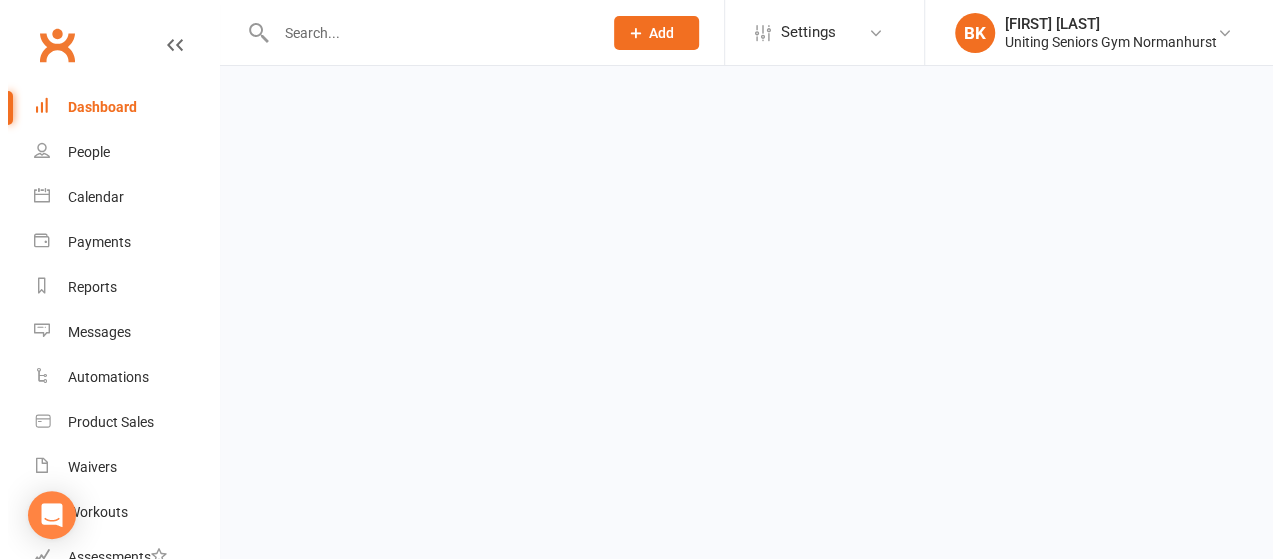 scroll, scrollTop: 0, scrollLeft: 0, axis: both 